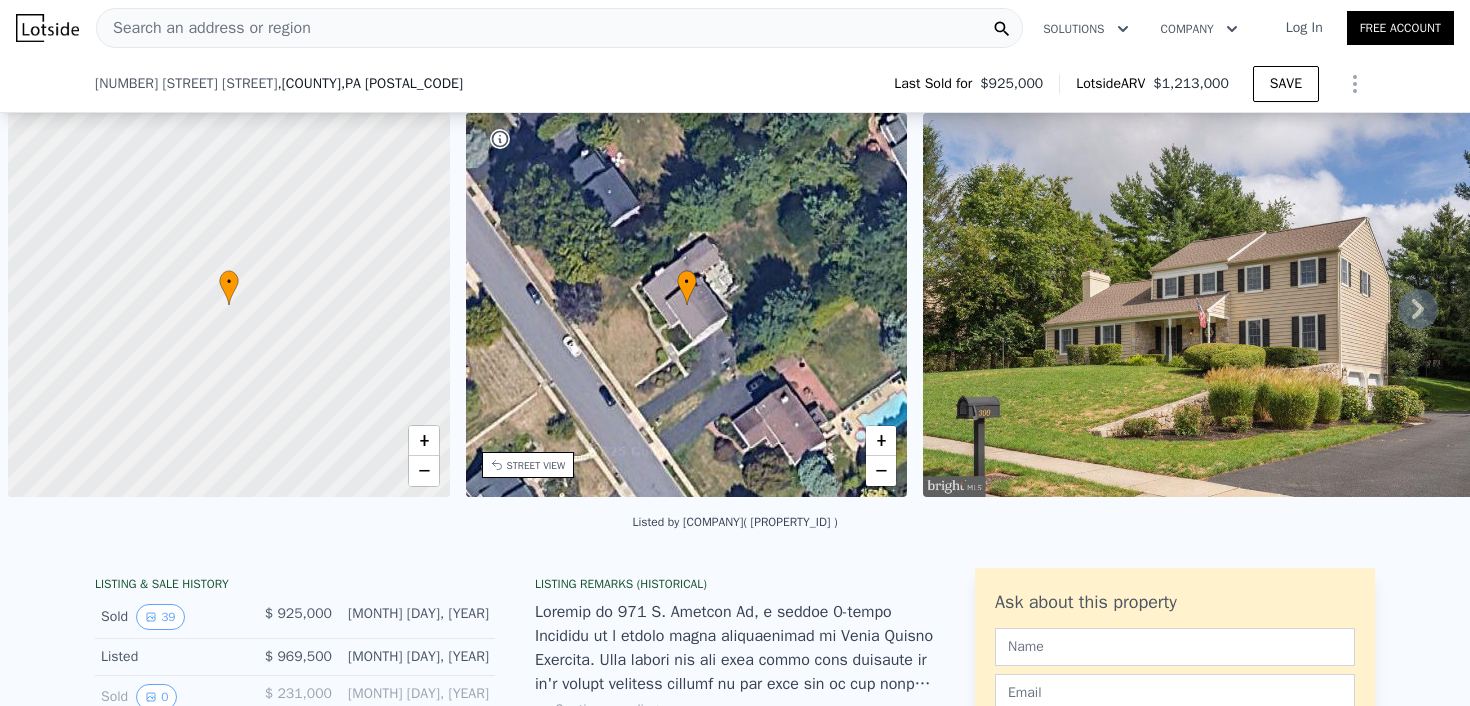scroll, scrollTop: 0, scrollLeft: 0, axis: both 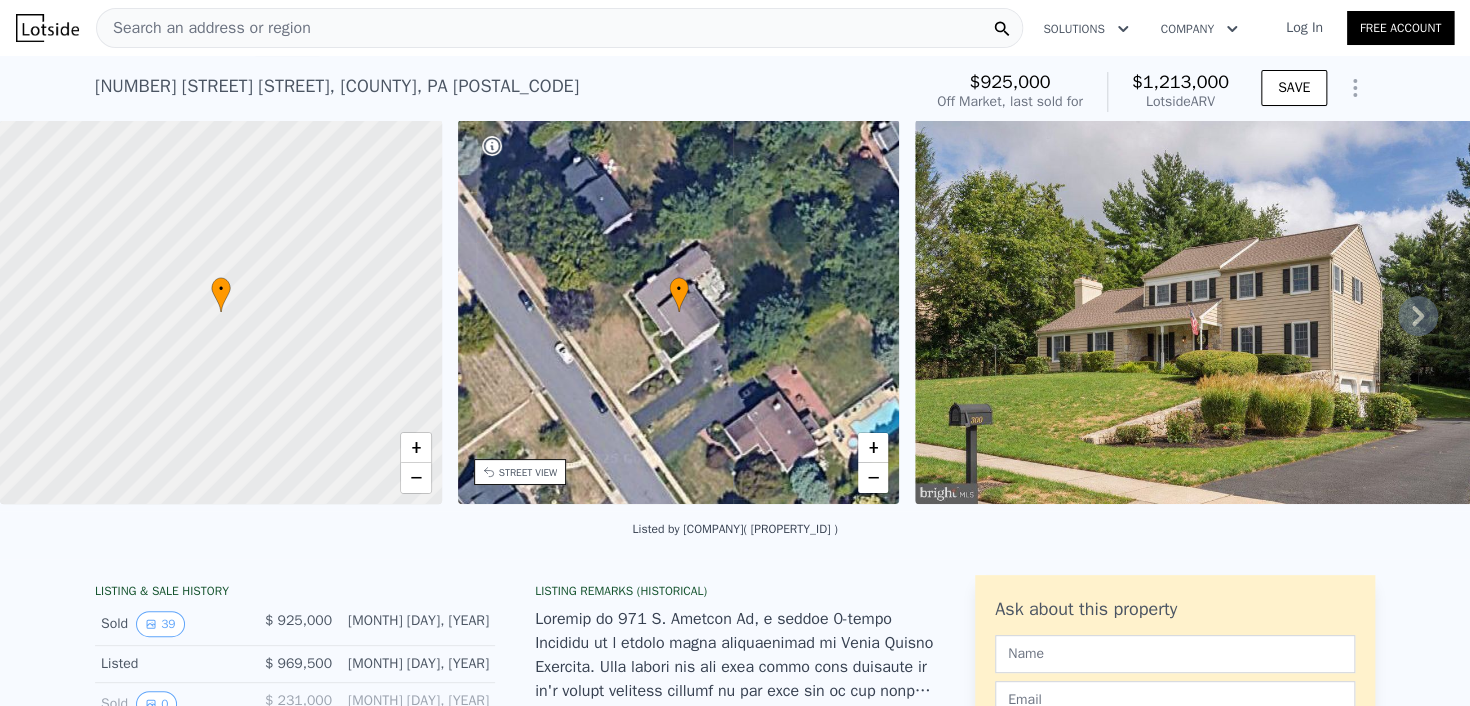 click on "Search an address or region" at bounding box center (559, 28) 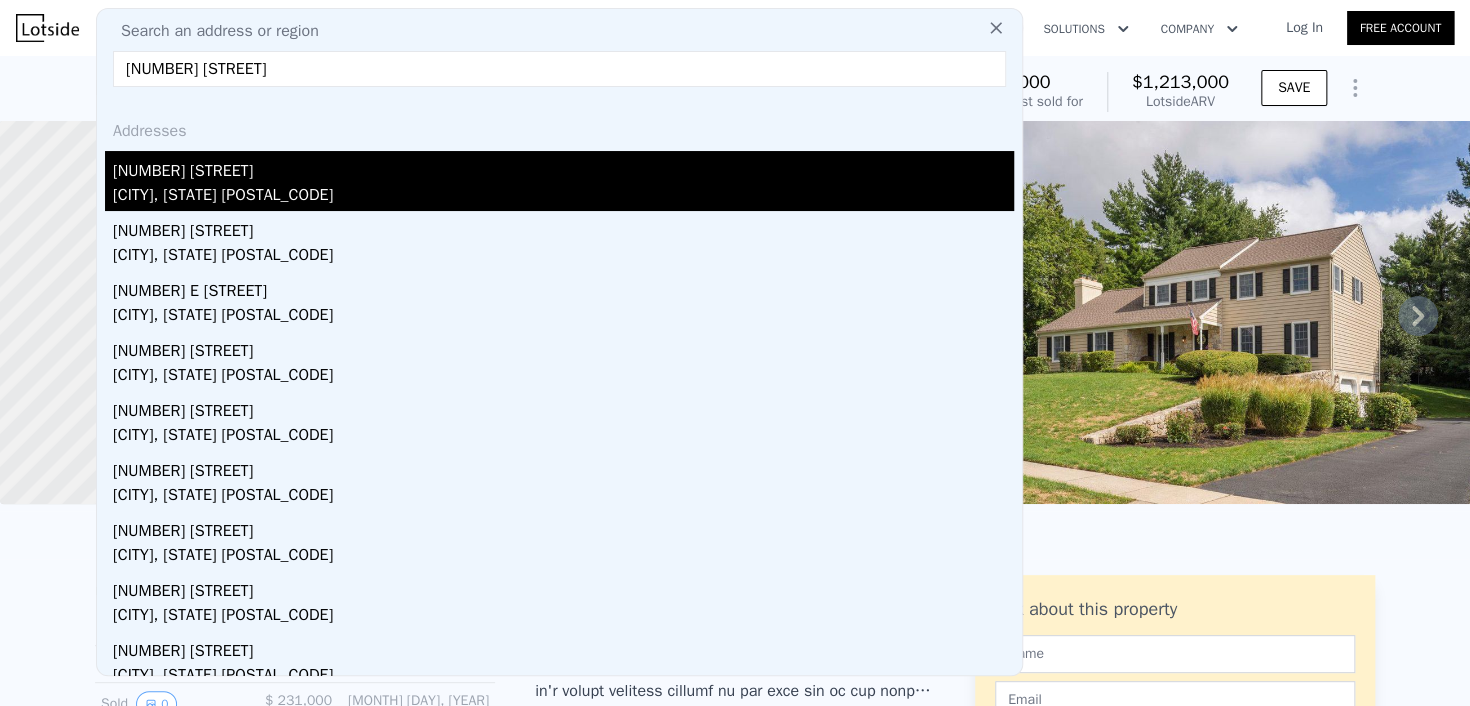 type on "[NUMBER] [STREET]" 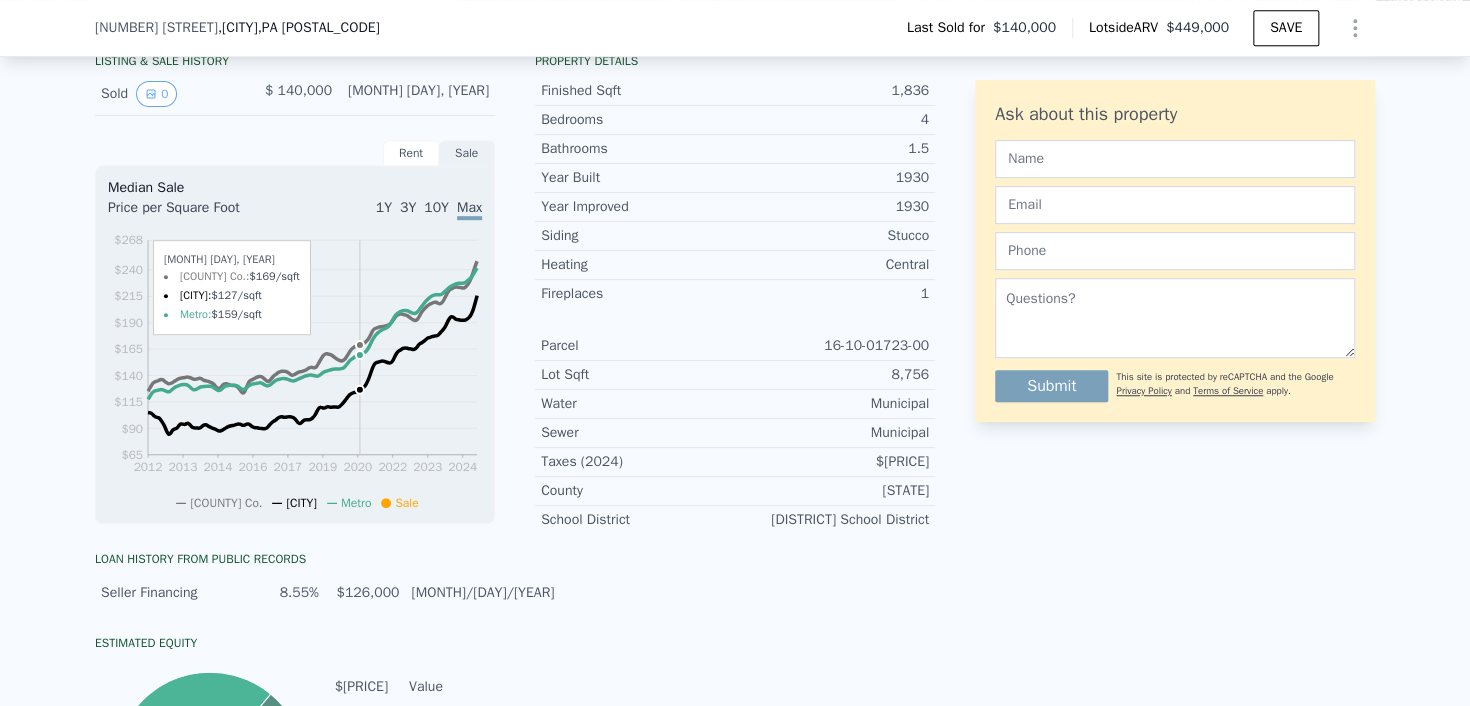 scroll, scrollTop: 487, scrollLeft: 0, axis: vertical 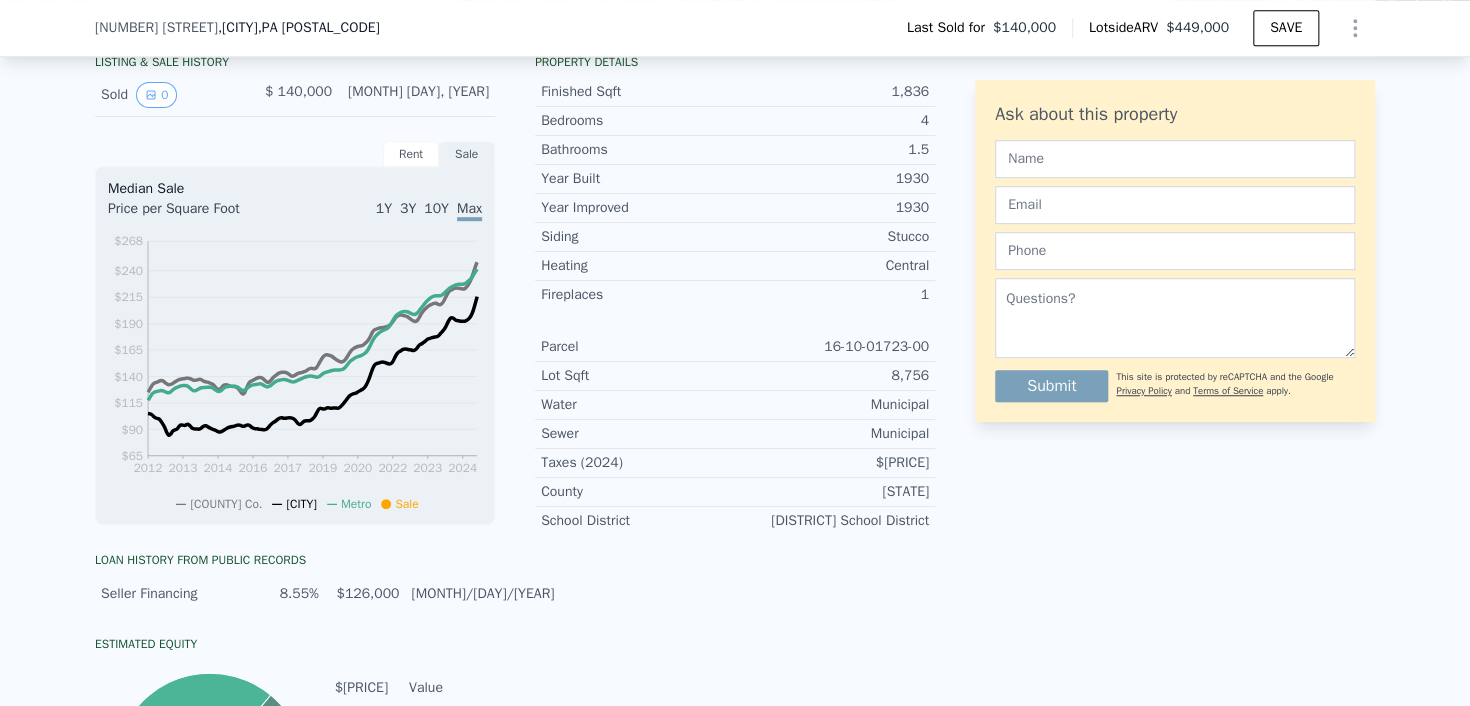 click on "Rent" at bounding box center [411, 154] 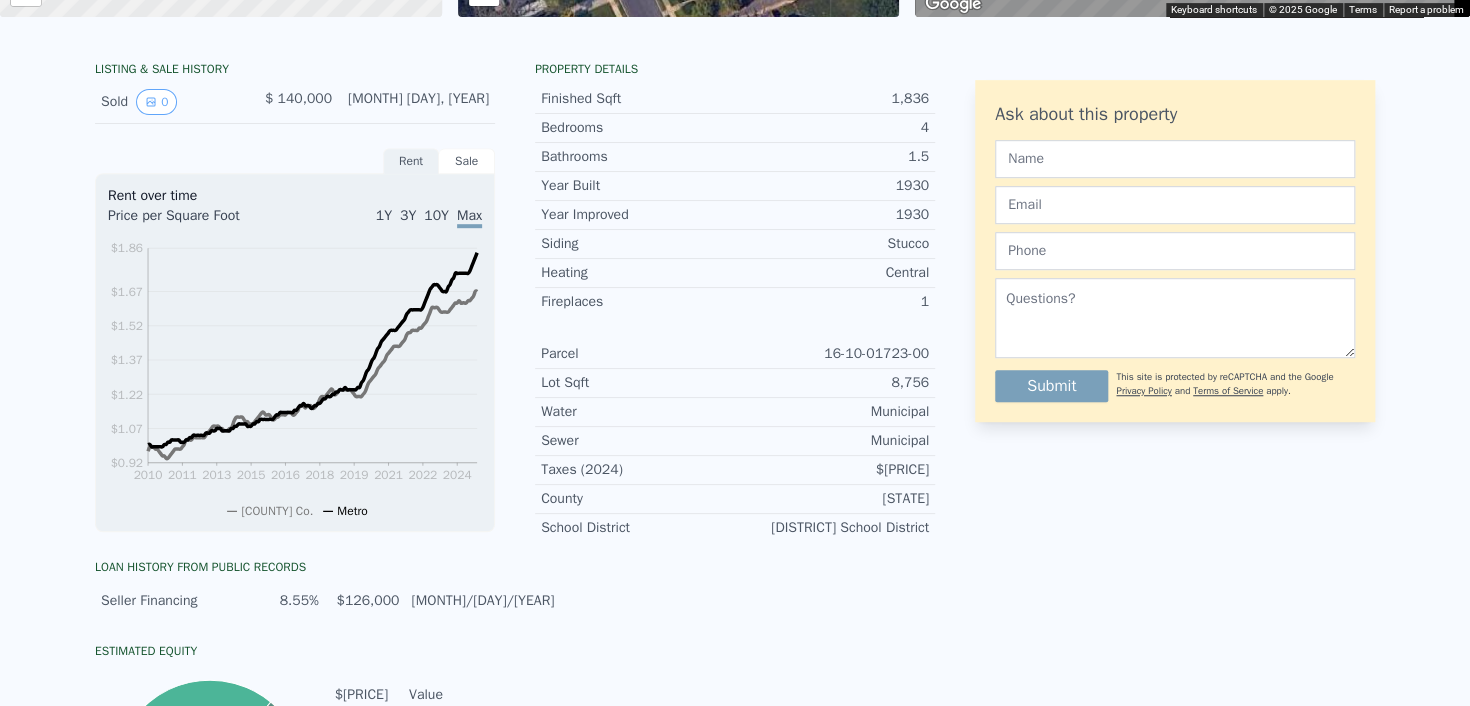 scroll, scrollTop: 0, scrollLeft: 0, axis: both 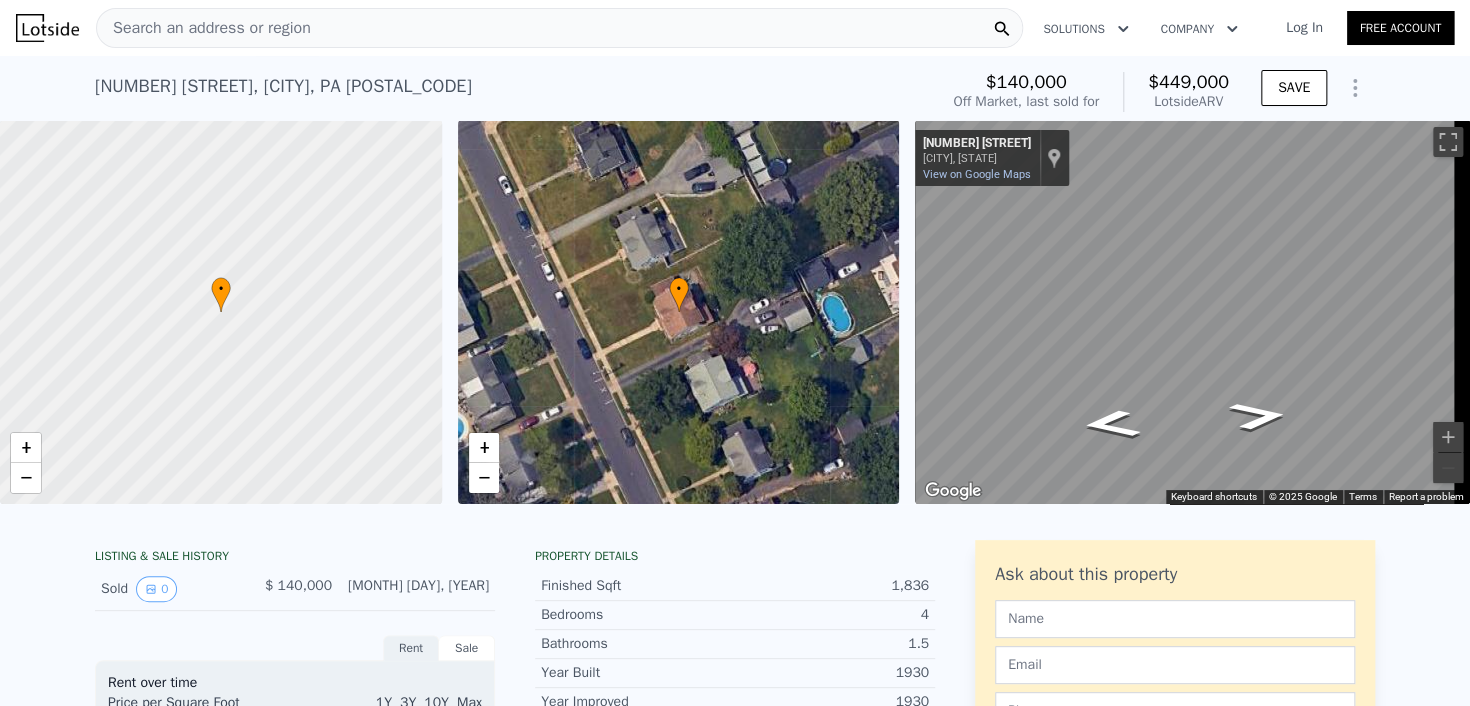 click on "Search an address or region" at bounding box center (559, 28) 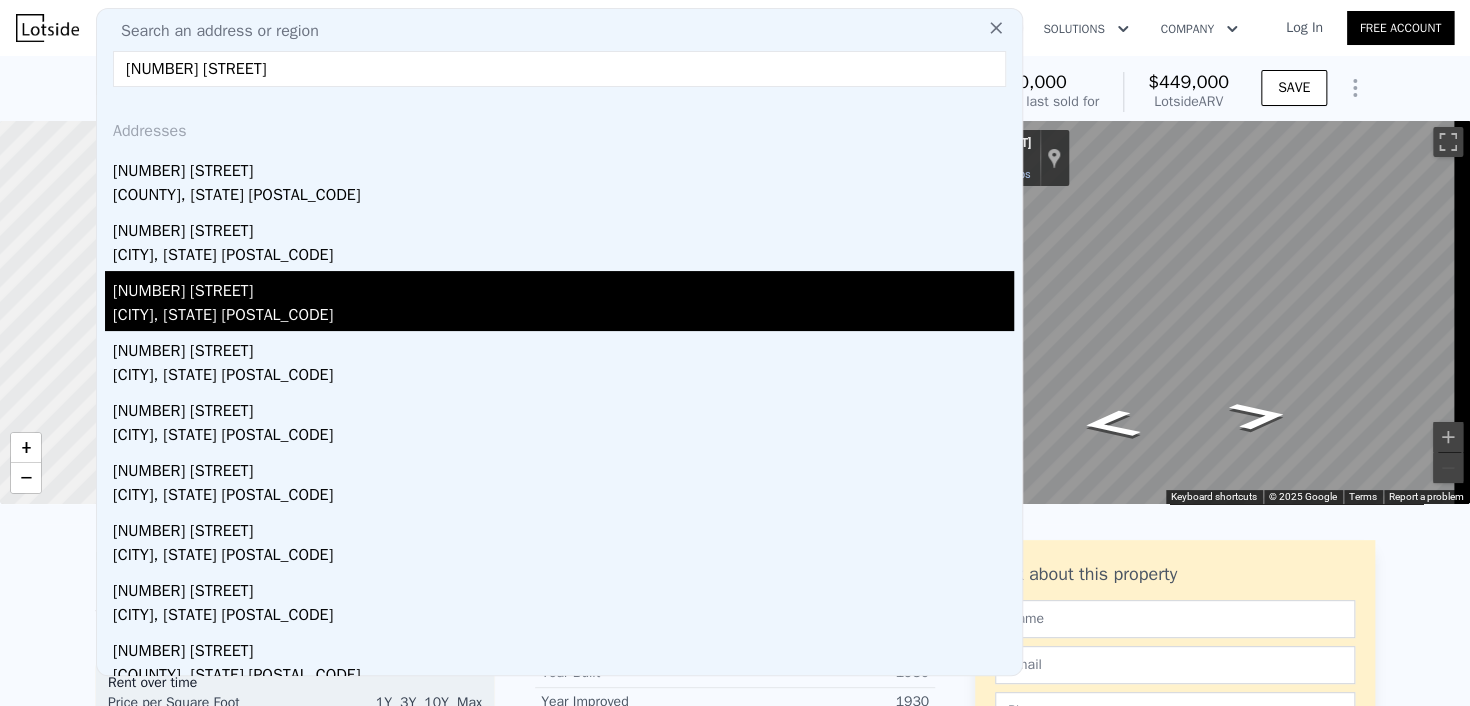 type on "[NUMBER] [STREET]" 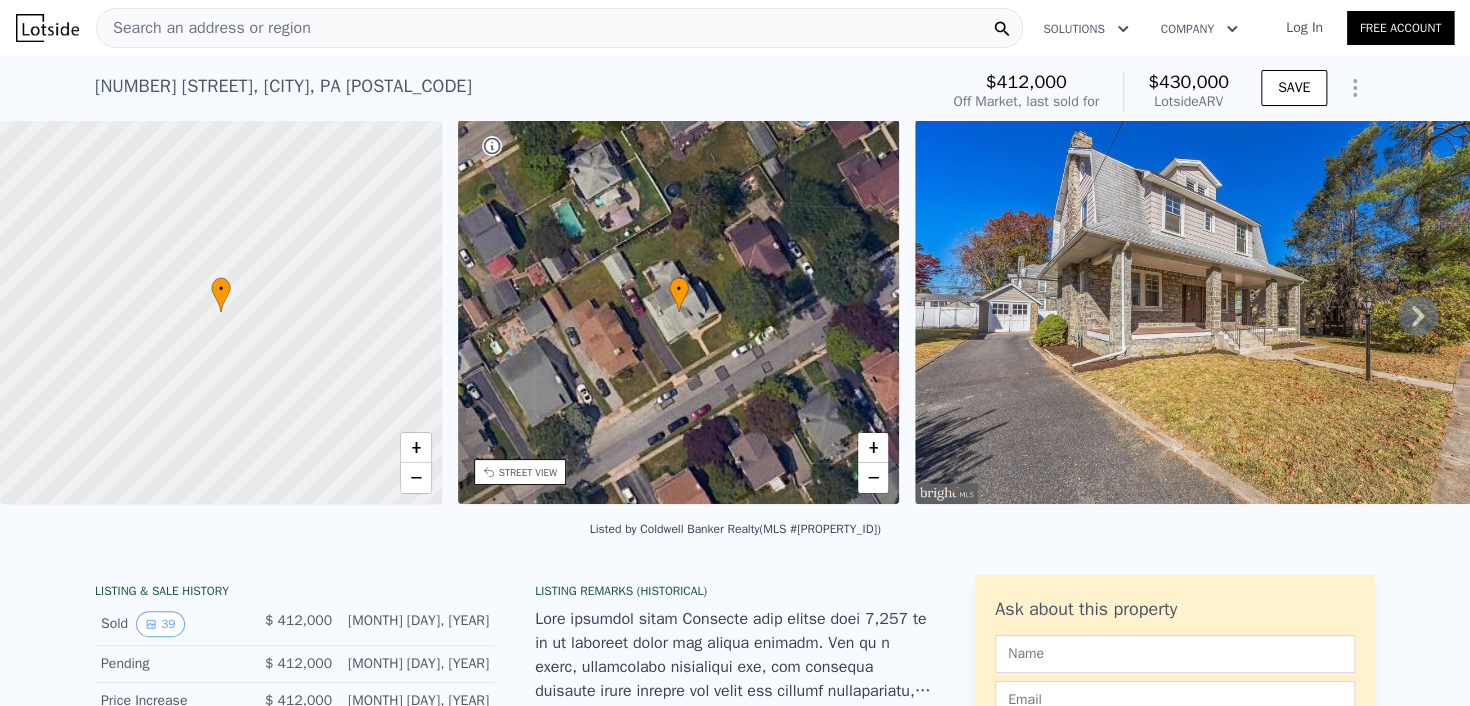 click at bounding box center (221, 312) 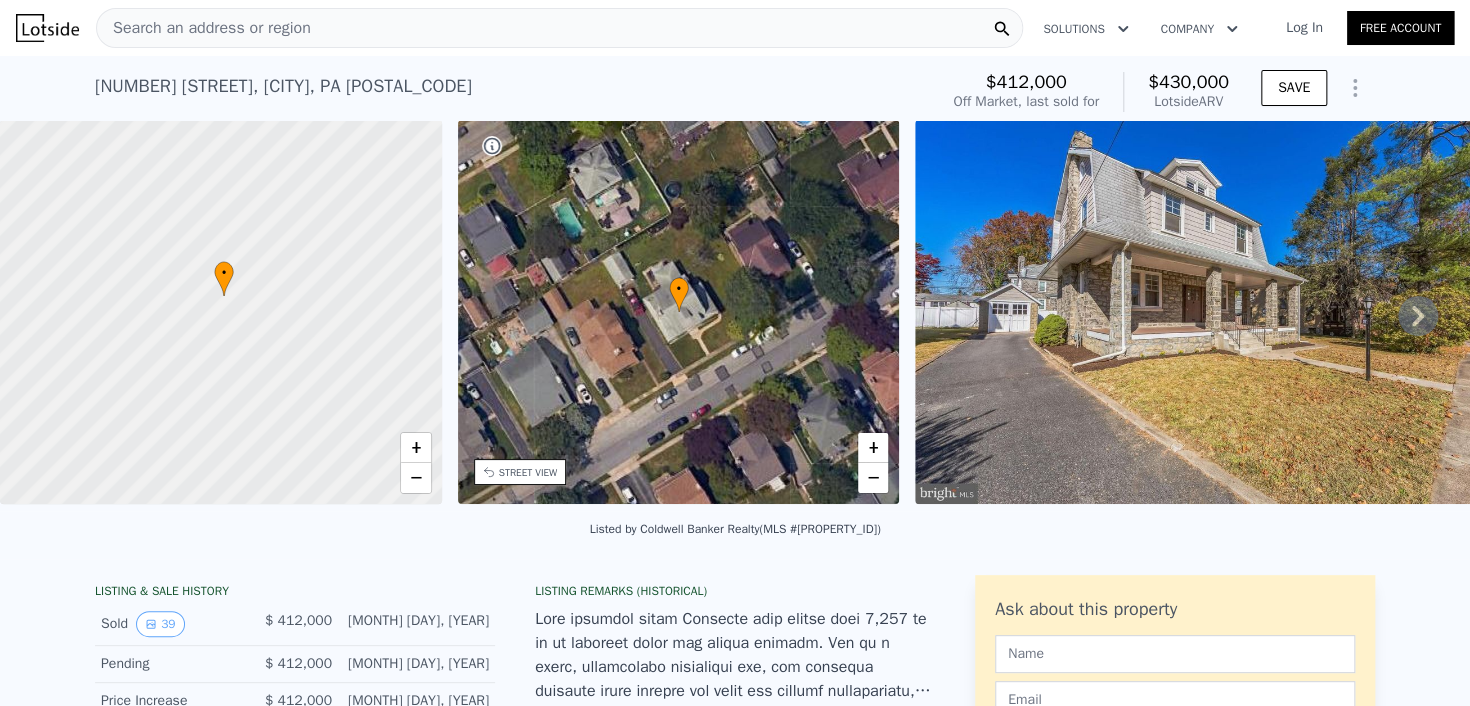 click at bounding box center (221, 312) 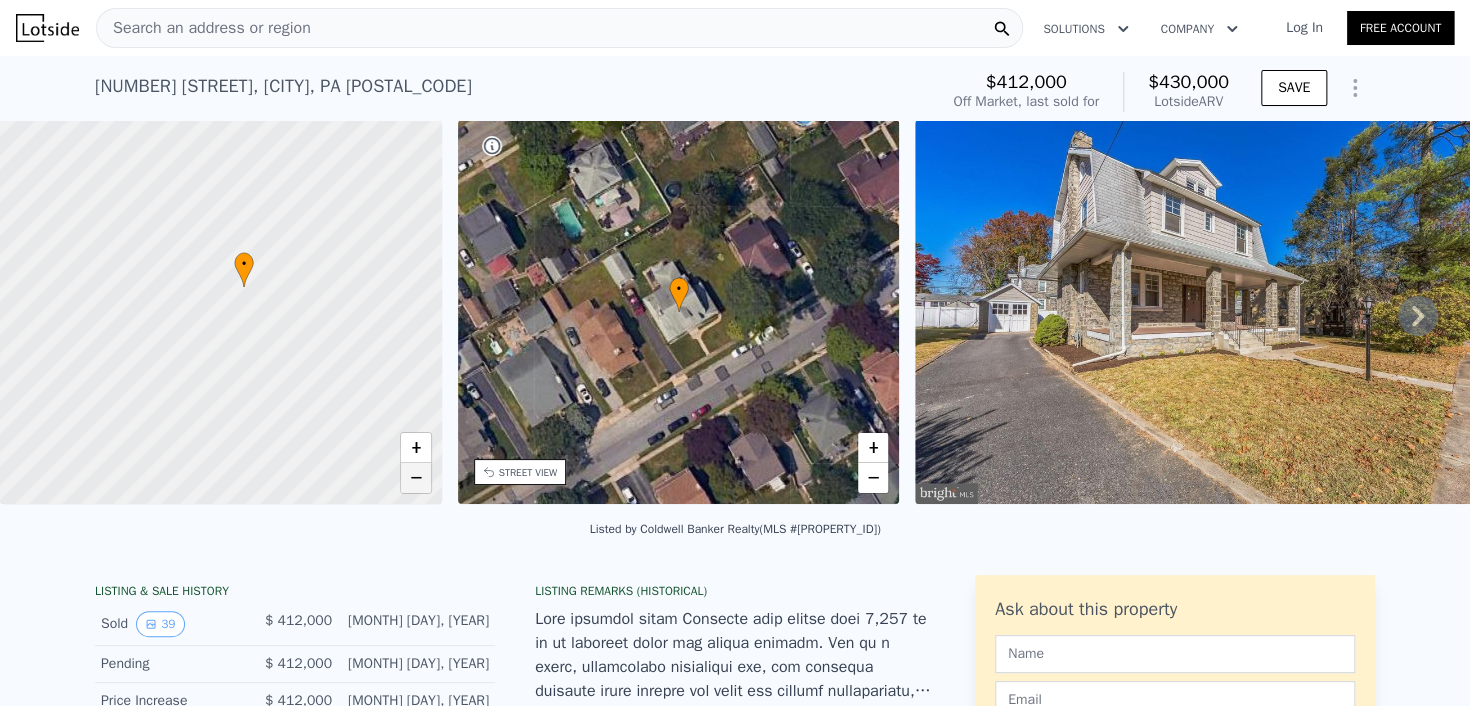 click on "−" at bounding box center [416, 478] 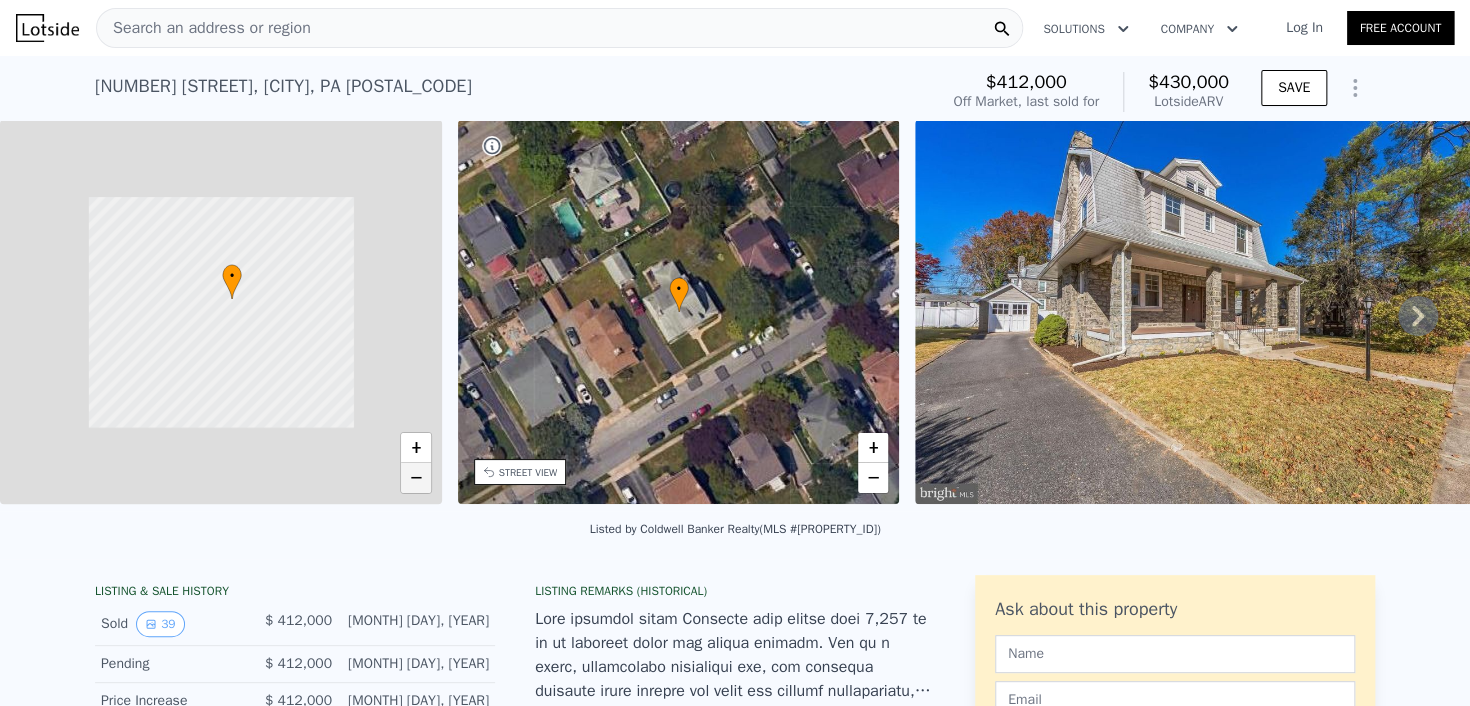 click on "−" at bounding box center (416, 478) 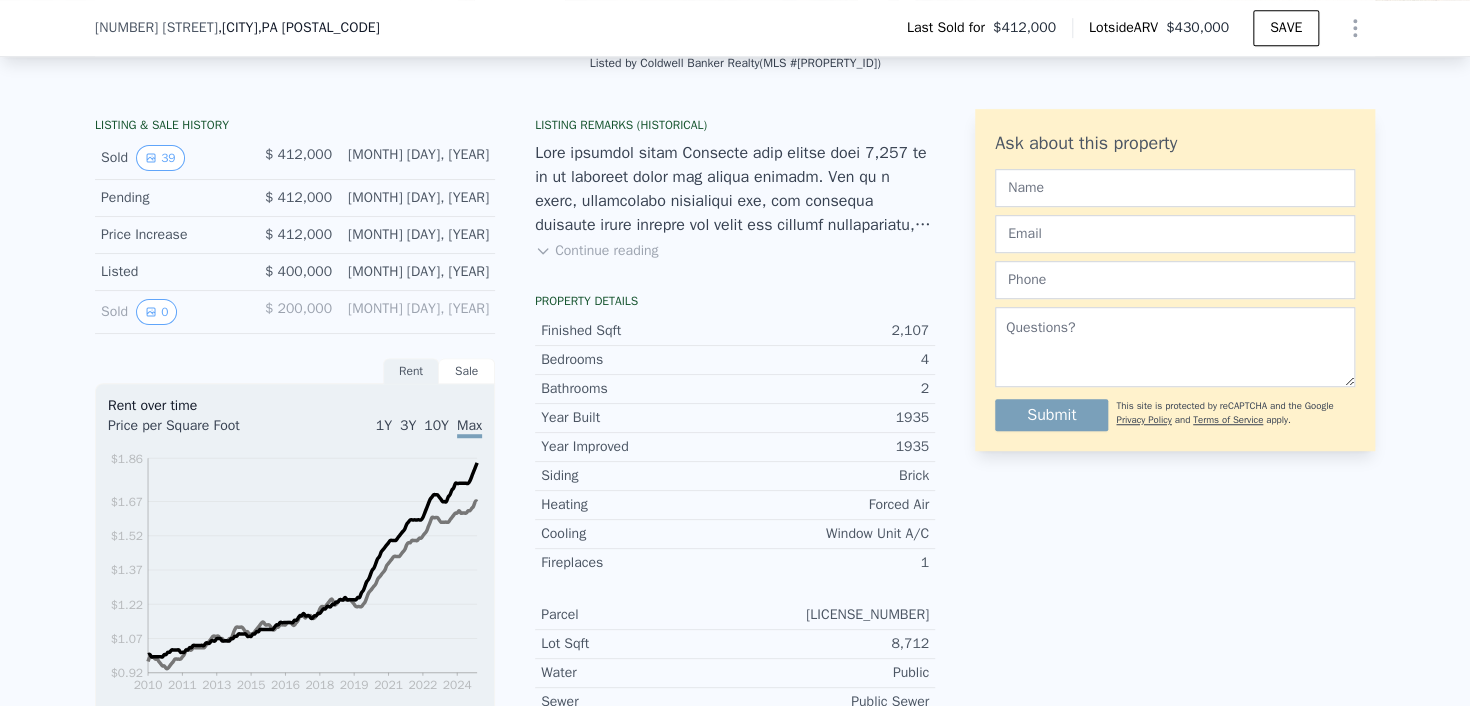 scroll, scrollTop: 514, scrollLeft: 0, axis: vertical 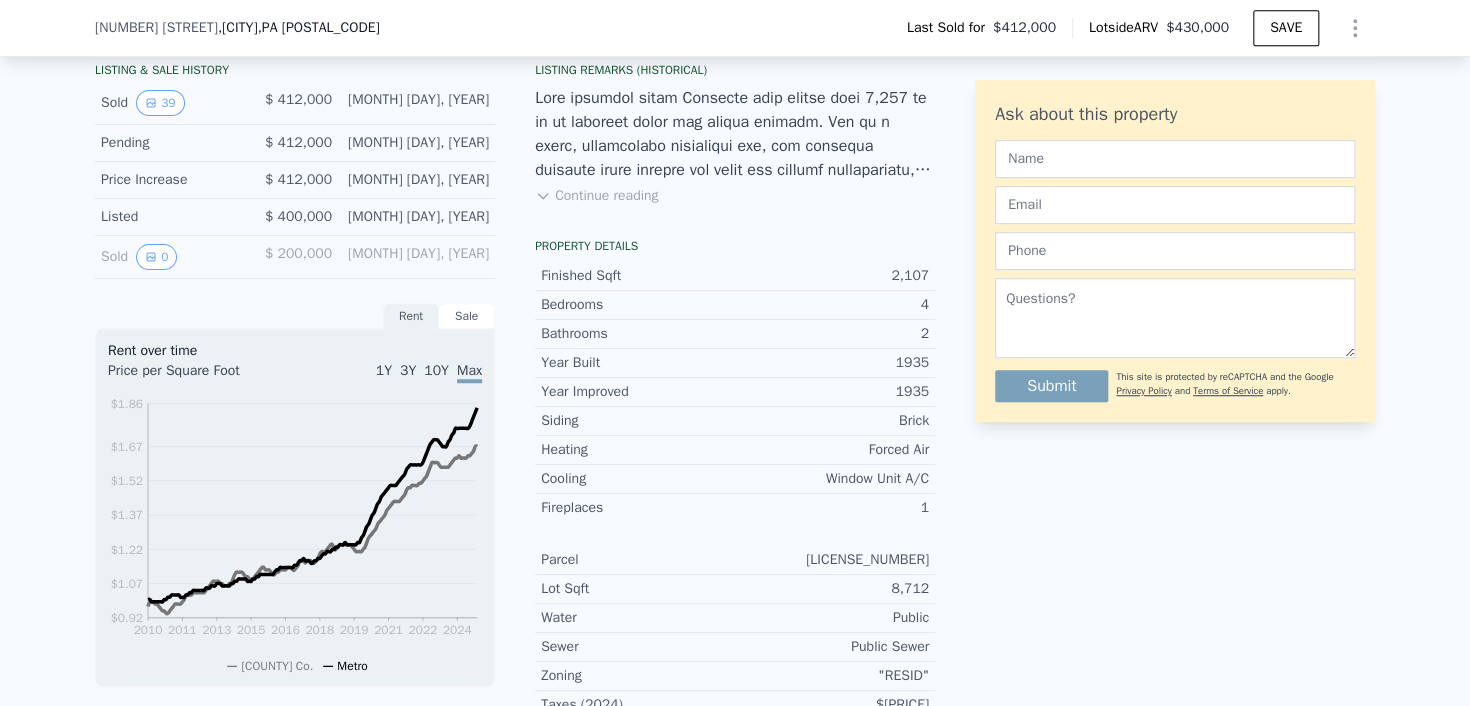 click on "Sale" at bounding box center (467, 316) 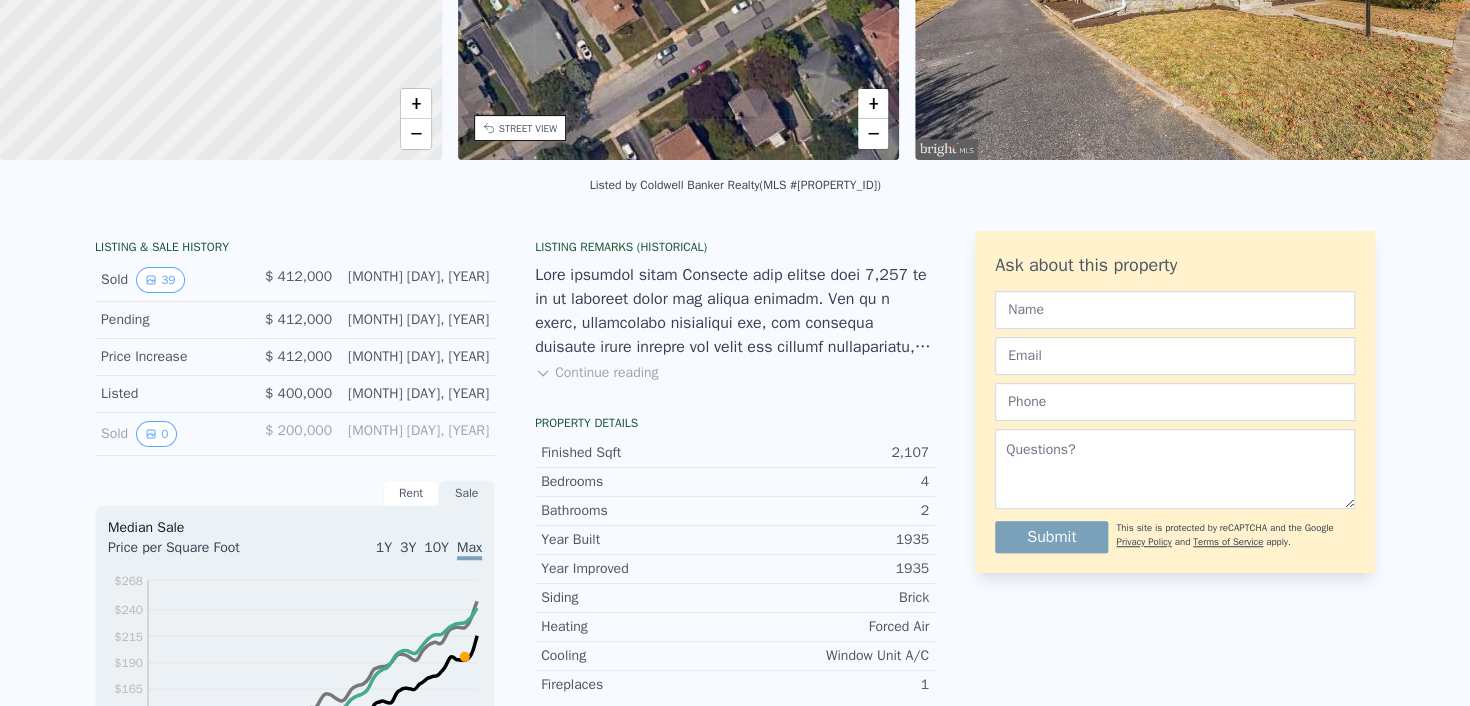 scroll, scrollTop: 7, scrollLeft: 0, axis: vertical 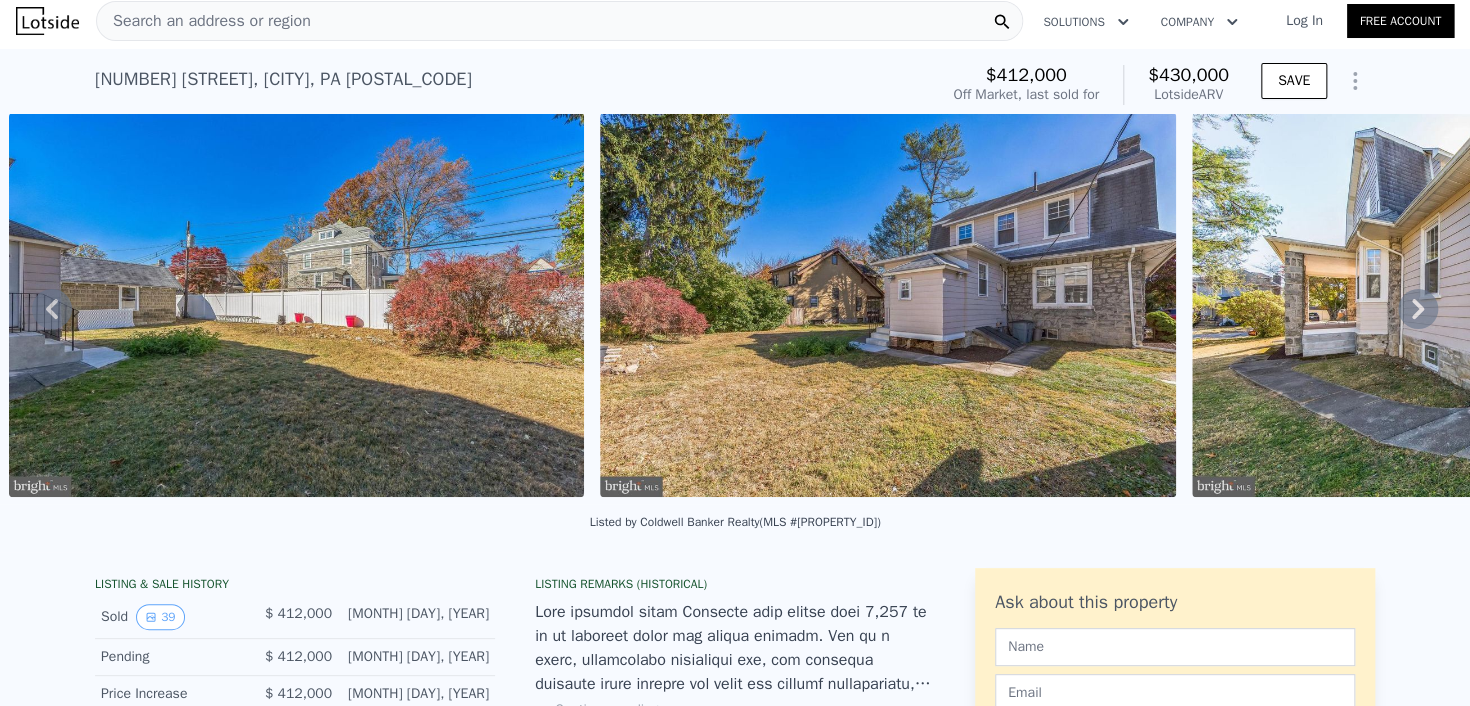 click on "Search an address or region" at bounding box center (559, 21) 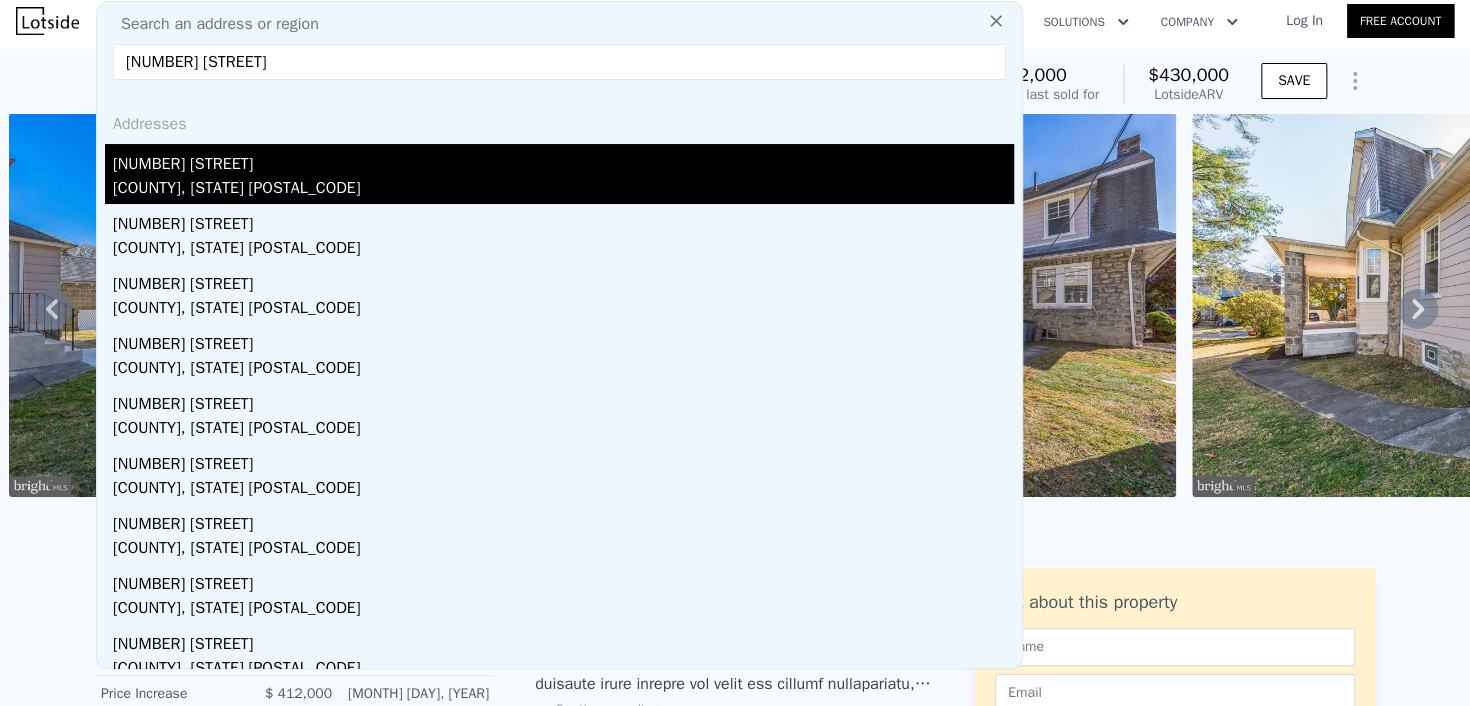 type on "[NUMBER] [STREET]" 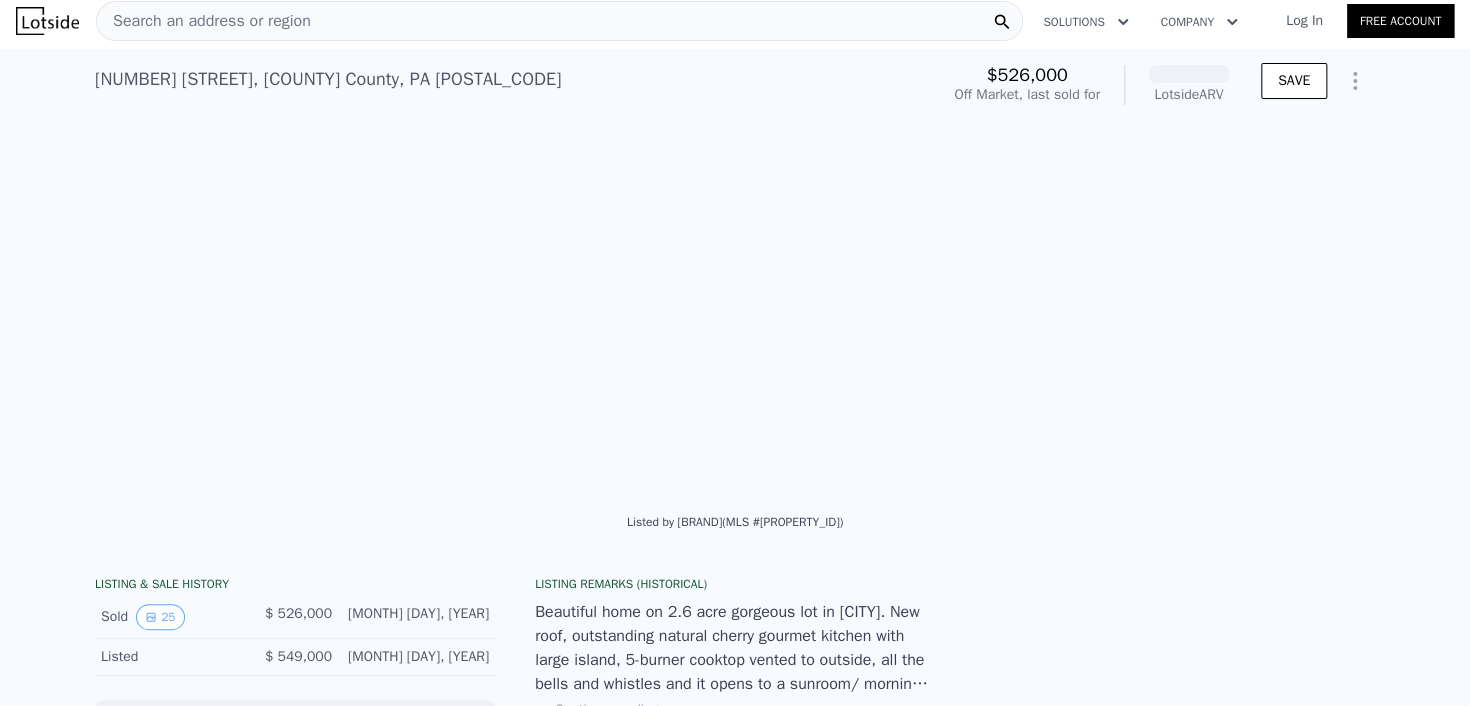scroll, scrollTop: 0, scrollLeft: 10900, axis: horizontal 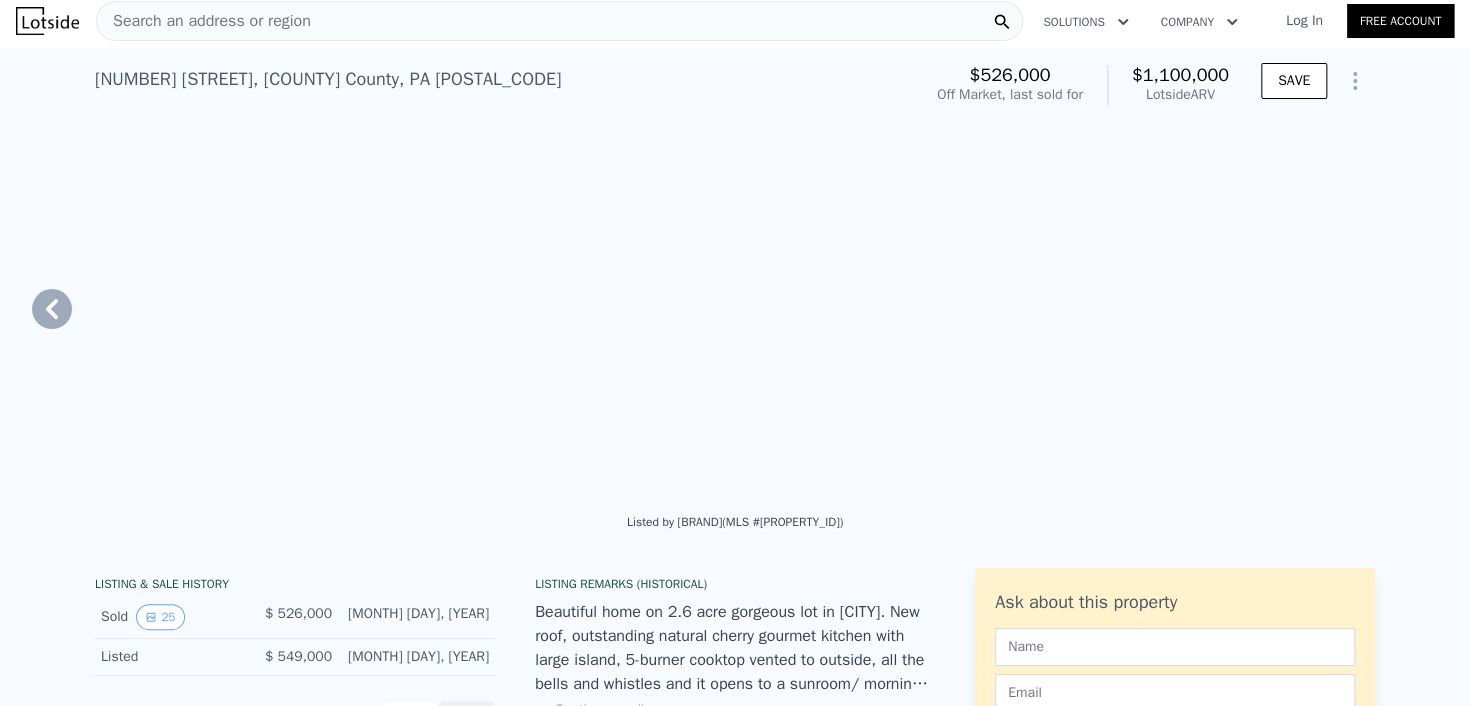click at bounding box center [1241, 308] 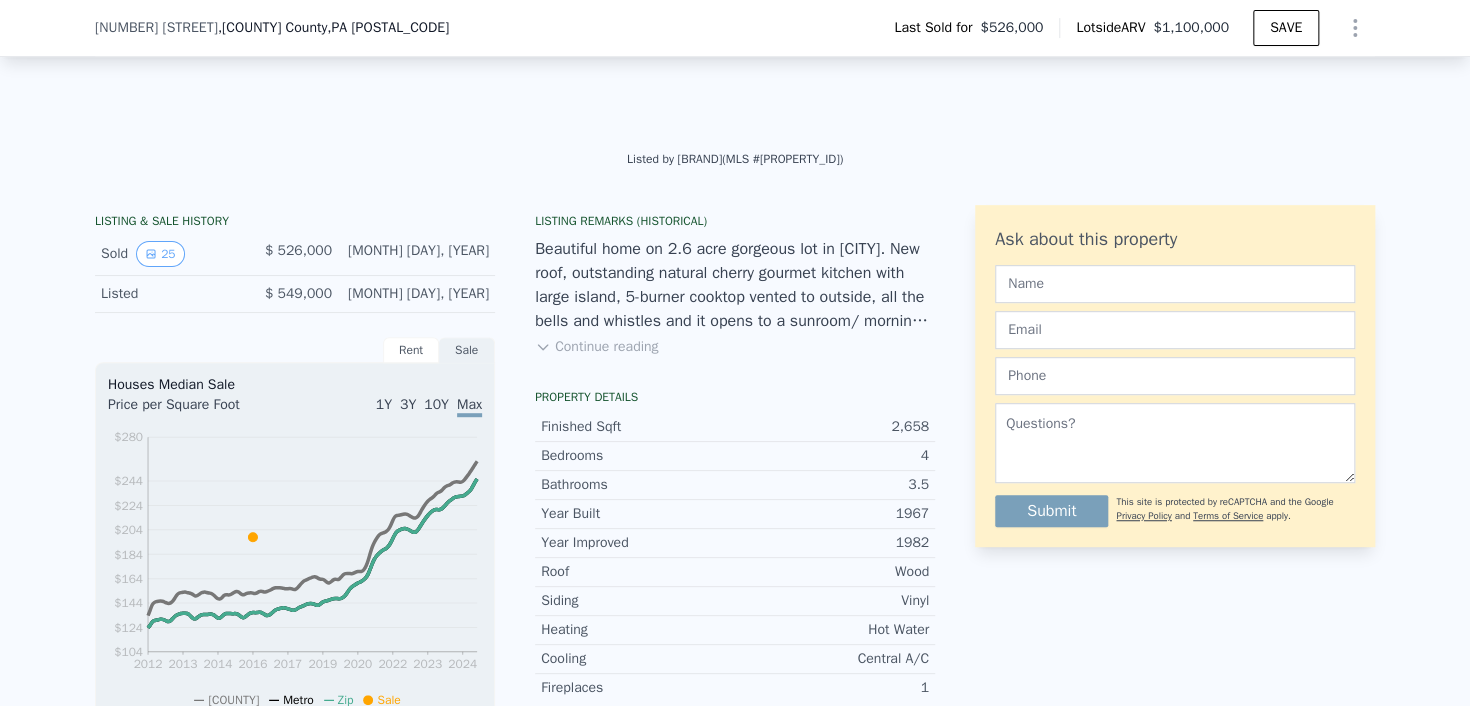 scroll, scrollTop: 617, scrollLeft: 0, axis: vertical 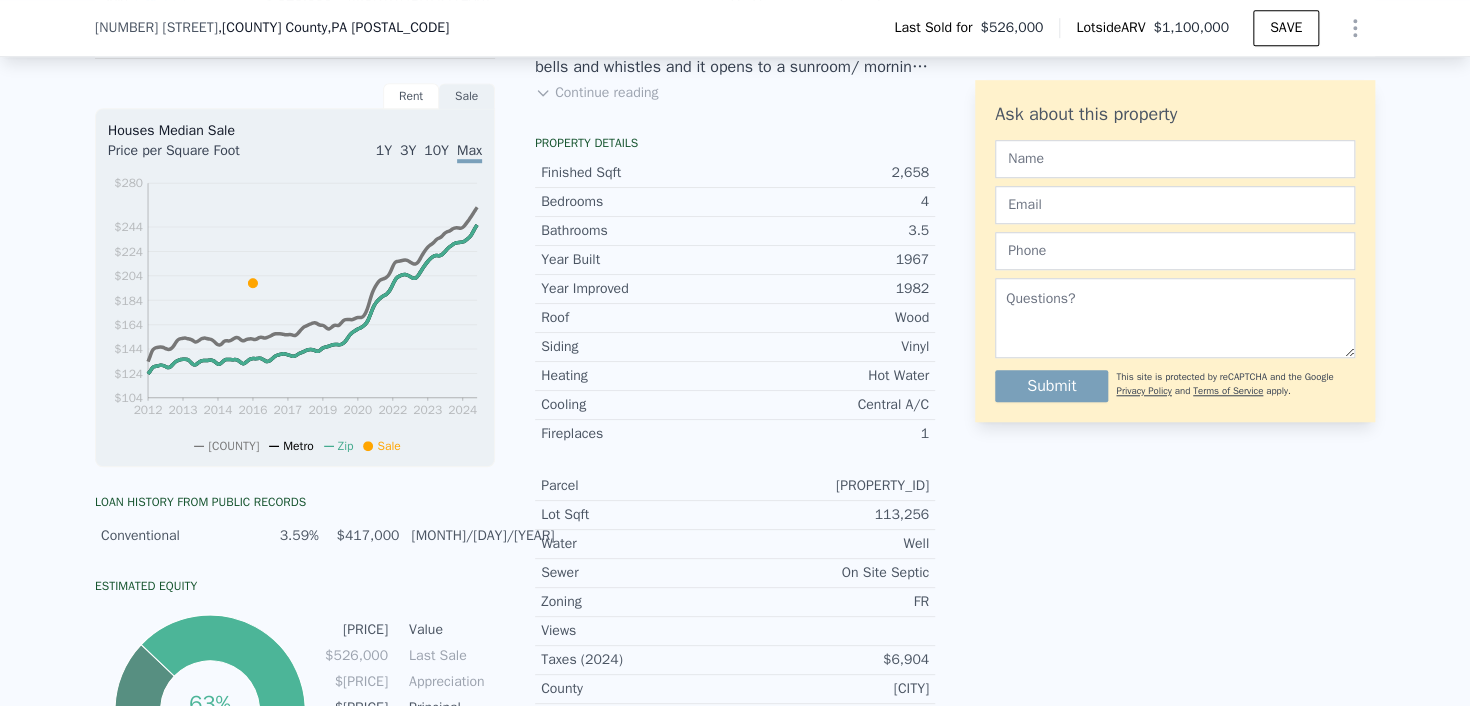 click on "LISTING & SALE HISTORY Sold [PRICE] [MONTH] [DAY], [YEAR] Listed [PRICE] [MONTH] [DAY], [YEAR] Rent Sale Rent over time Price per Square Foot 1Y 3Y 10Y Max 1996 1999 2001 2004 2007 2010 2012 2015 2018 2021 2023 [PRICE] [PRICE] [PRICE] [PRICE] [PRICE] [PRICE] [PRICE] [PRICE] [PRICE] [PRICE] [COUNTY] Metro [MONTH] [DAY], [YEAR] Houses Median Sale Price per Square Foot 1Y 3Y 10Y Max 2012 2013 2014 2016 2017 2019 2020 2022 2023 2024 [PRICE] [PRICE] [PRICE] [PRICE] [PRICE] [PRICE] [PRICE] [PRICE] [PRICE] [PRICE] [COUNTY] Metro Zip Sale [MONTH] [DAY], [YEAR] Loan history from public records Conventional [INTEREST_RATE]% [LOAN_AMOUNT] [MONTH]/[DAY]/[YEAR] Estimated Equity [PERCENTAGE]% equity [PRICE] Value [PRICE] Last Sale [PRICE] Appreciation [PRICE] Principal [PRICE] Initial Loan [PRICE] Paid Down [PRICE] Equity Listing Remarks (Historical) Continue reading Property details Finished Sqft [SQFT] Bedrooms [BEDROOMS] Bathrooms [BATHROOMS] Year Built [YEAR] Year Improved [YEAR] Roof Wood Siding Vinyl Heating Hot Water Cooling Central A/C Fireplaces [NUMBER] Parcel [NUMBER] [NUMBER] Lot Sqft [SQFT] Water Well Sewer [SEWER_TYPE] Zoning [ZONING] Views Taxes (2024) [PRICE]" at bounding box center (735, 416) 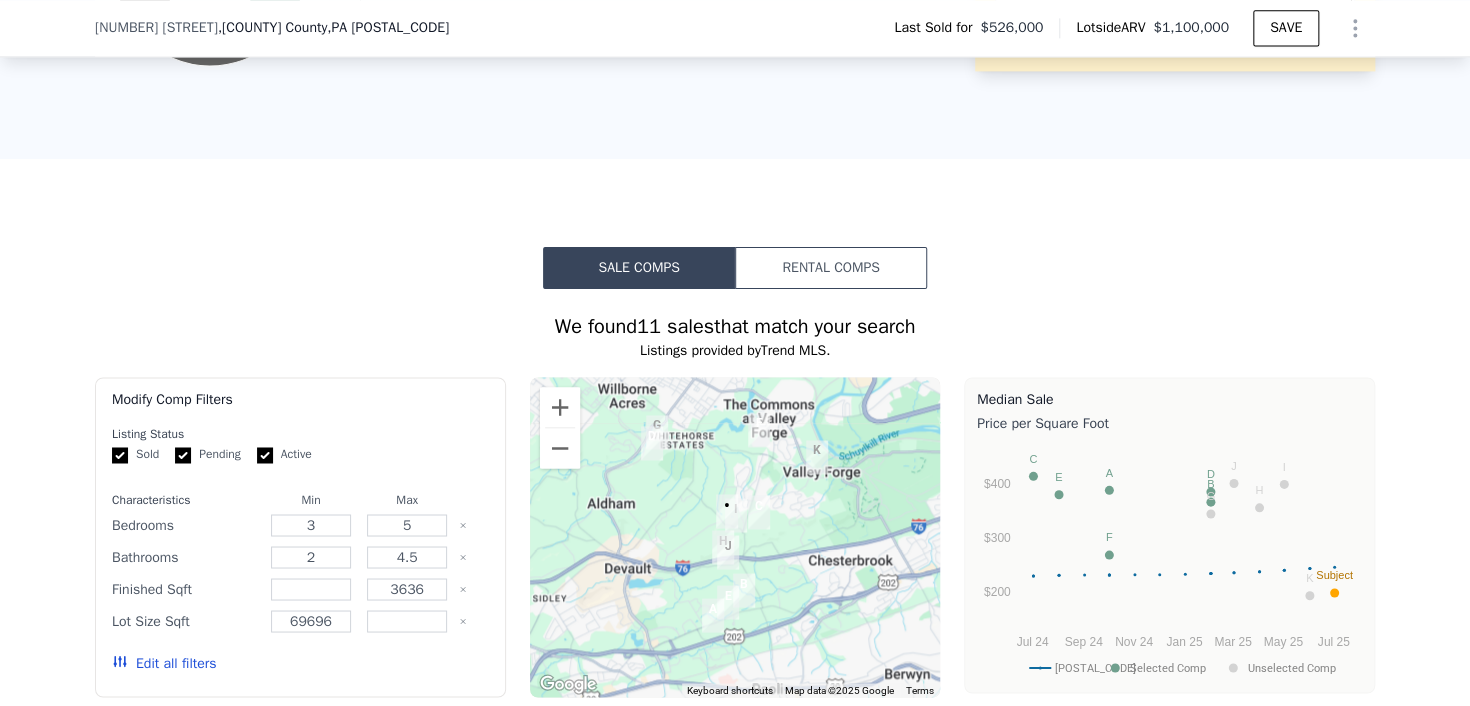 scroll, scrollTop: 2110, scrollLeft: 0, axis: vertical 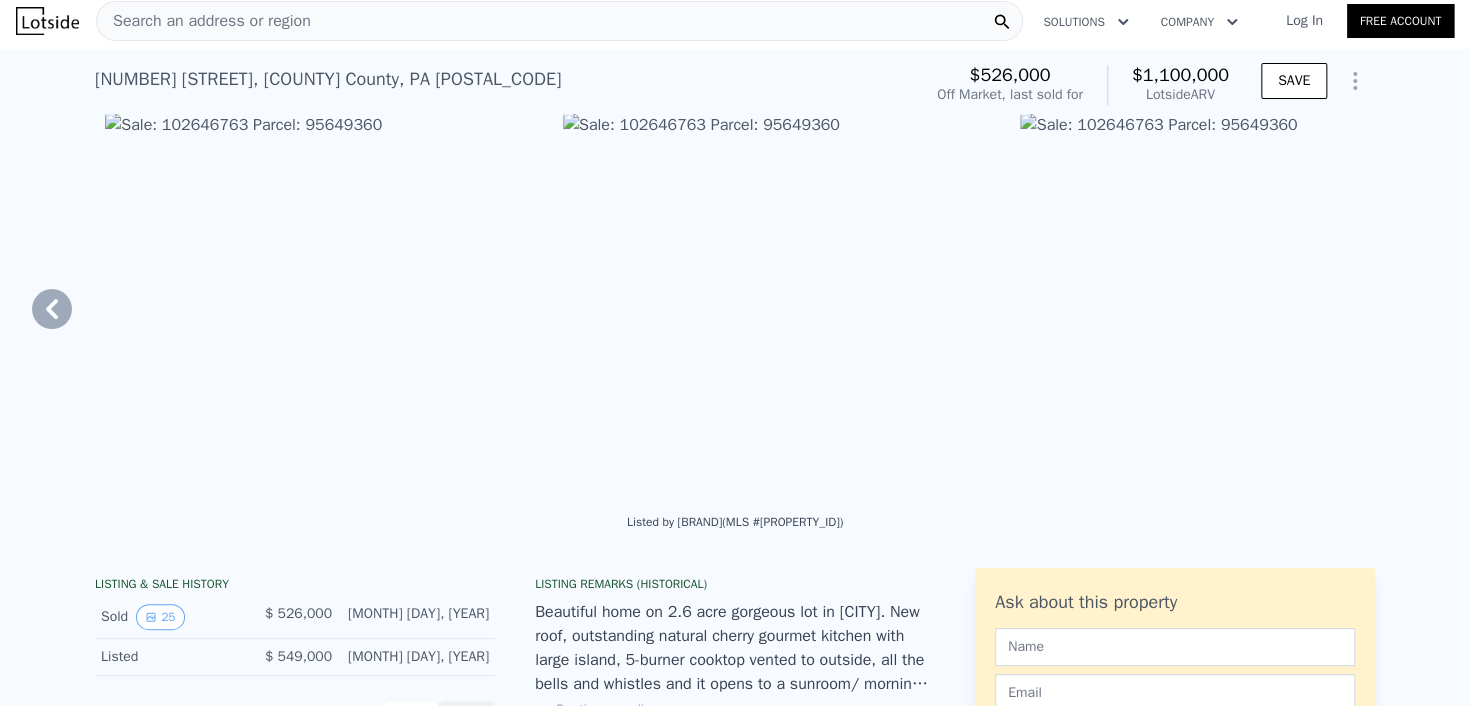 click at bounding box center (326, 305) 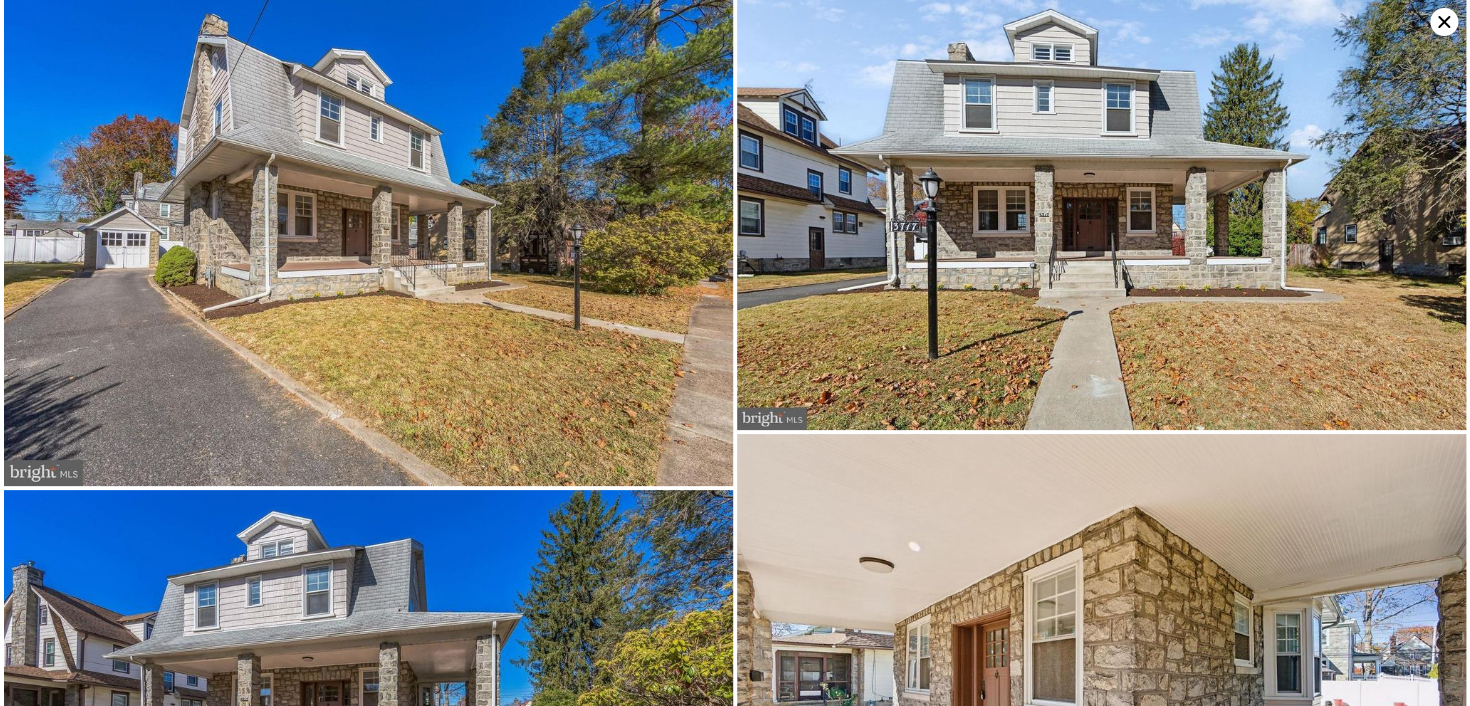 type on "$ 430,000" 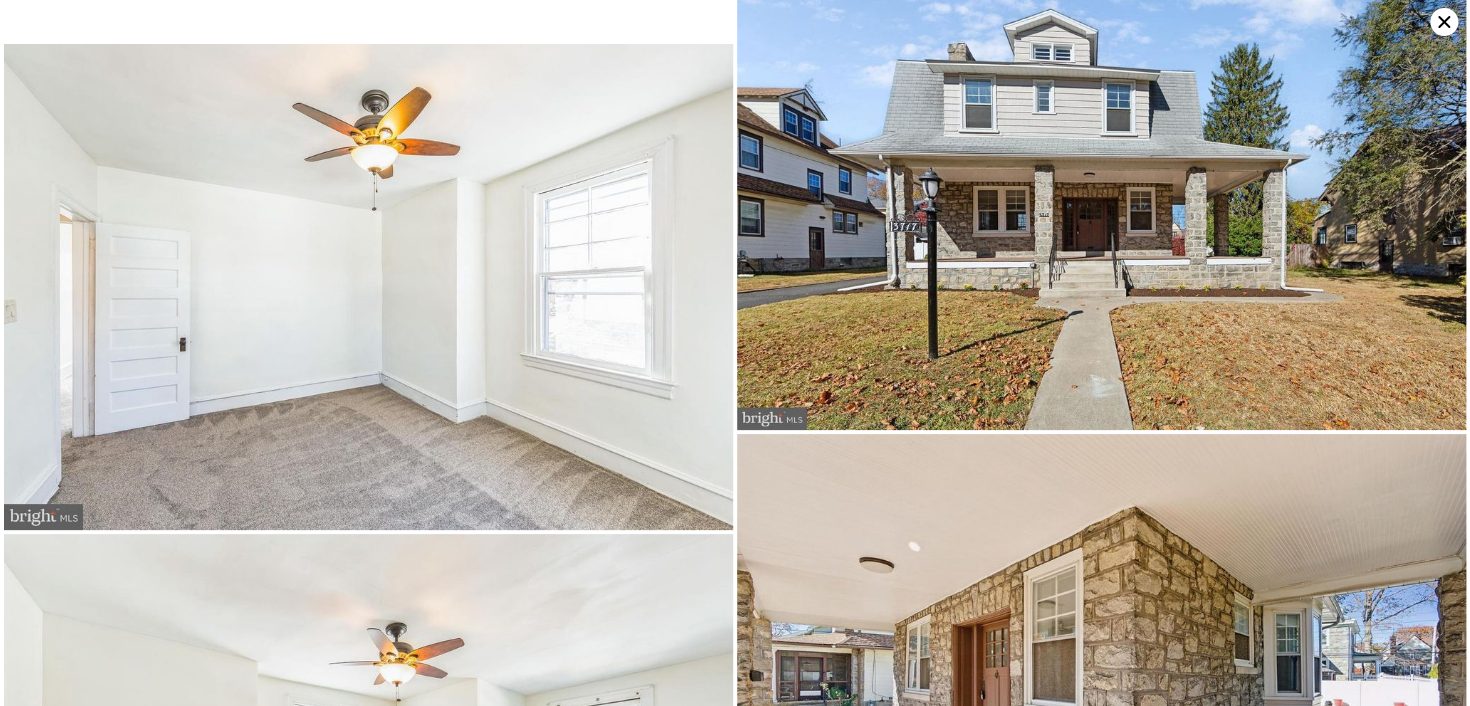 type on "5" 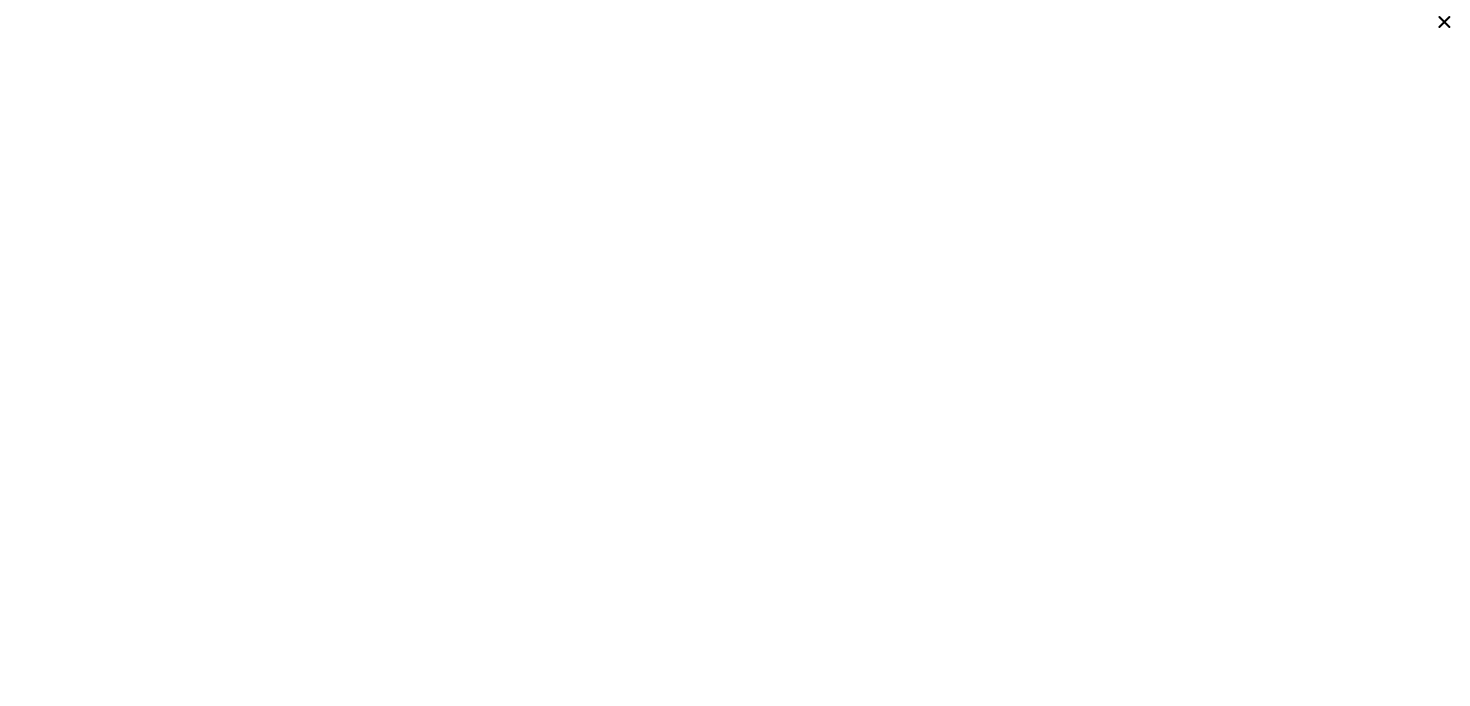 type on "2" 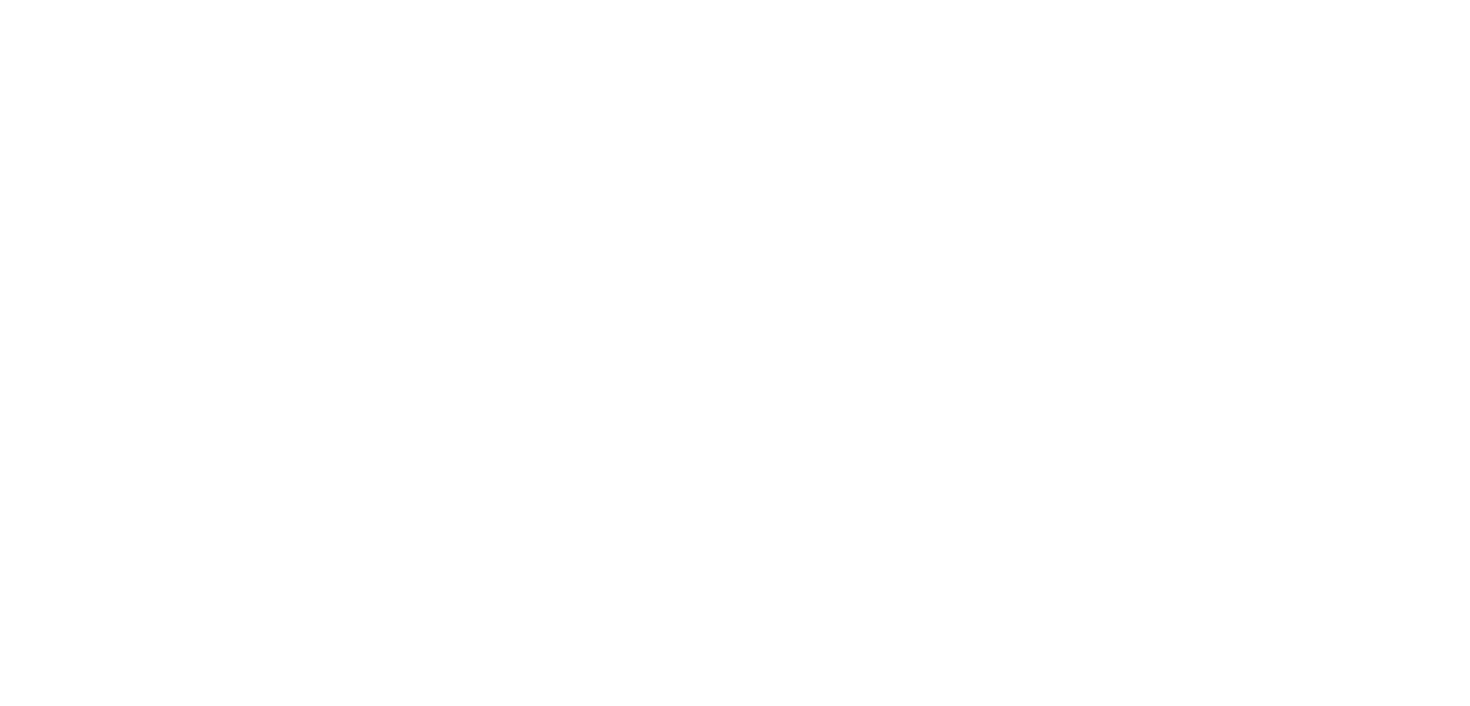 scroll, scrollTop: 0, scrollLeft: 0, axis: both 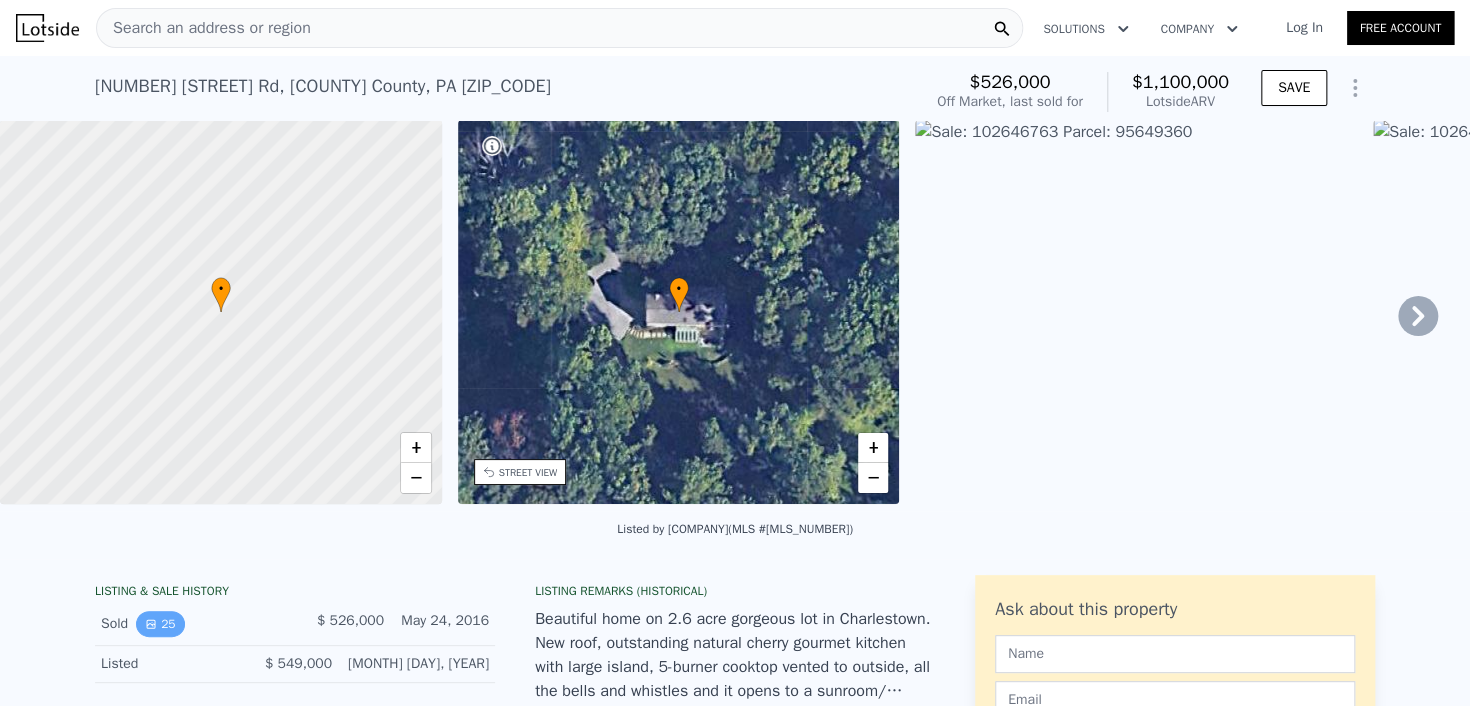 click on "25" at bounding box center [160, 624] 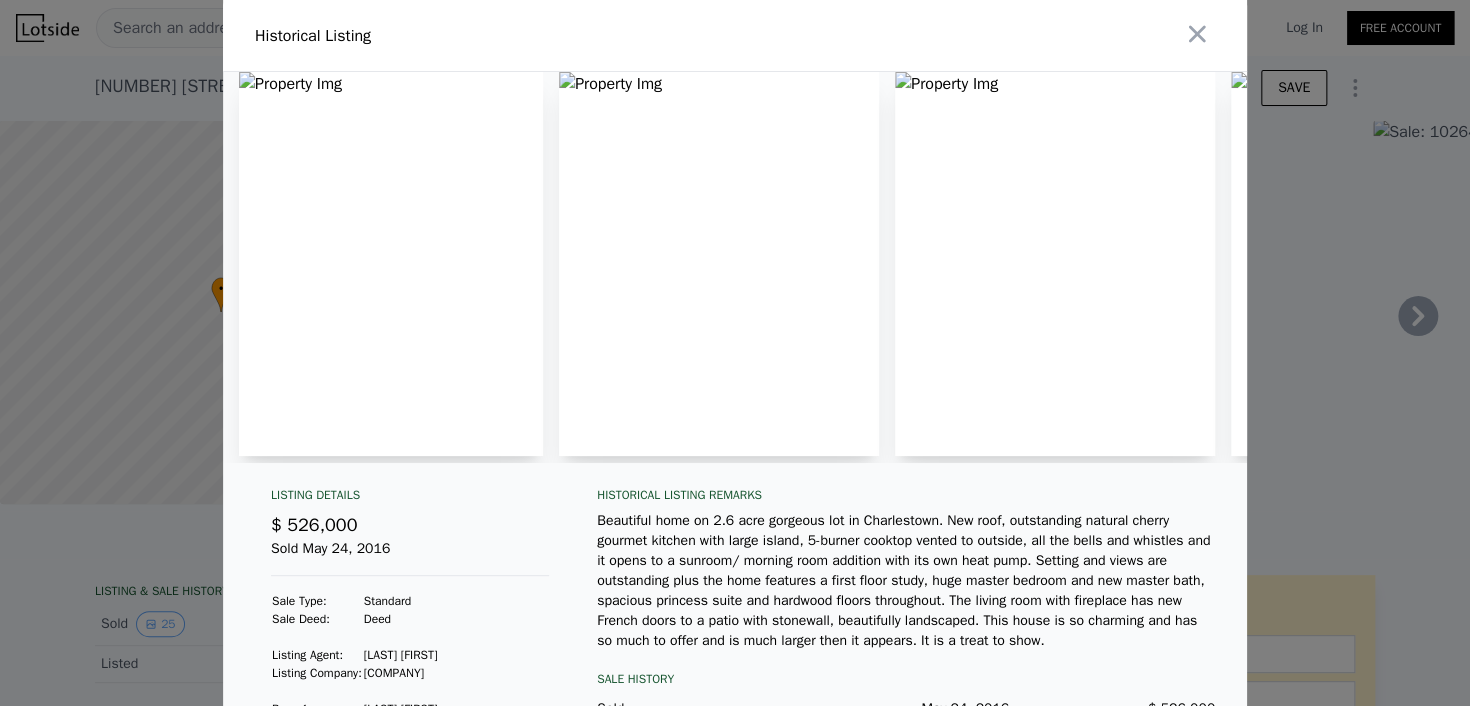 click at bounding box center [1391, 264] 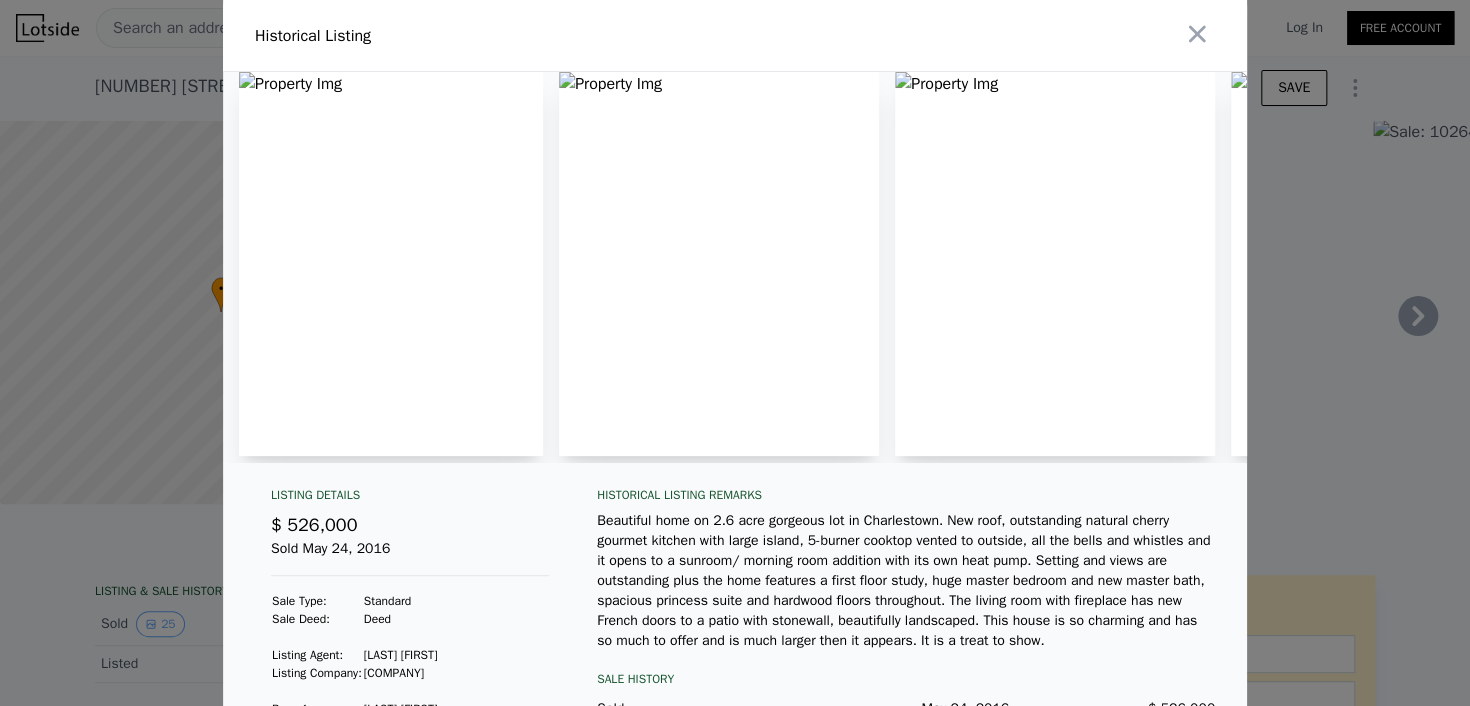 scroll, scrollTop: 0, scrollLeft: 896, axis: horizontal 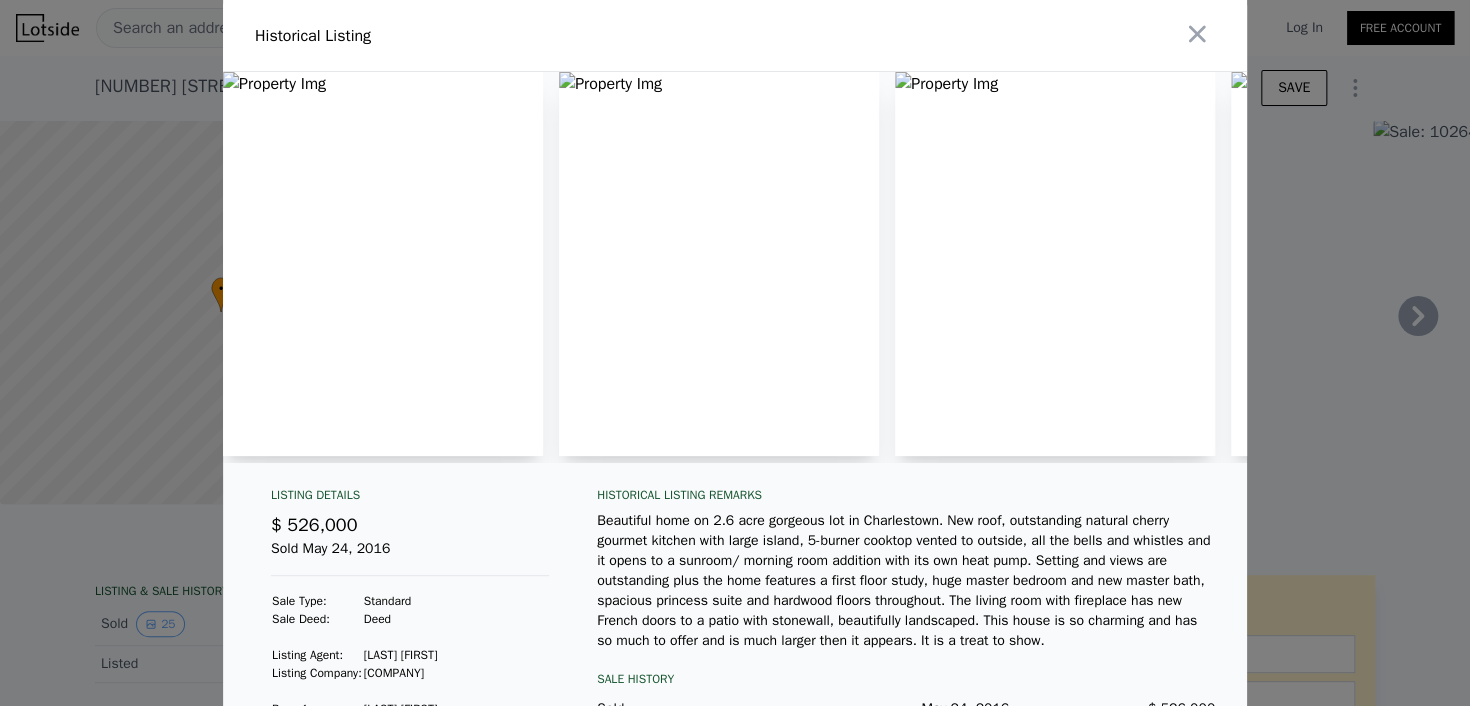 click at bounding box center [719, 264] 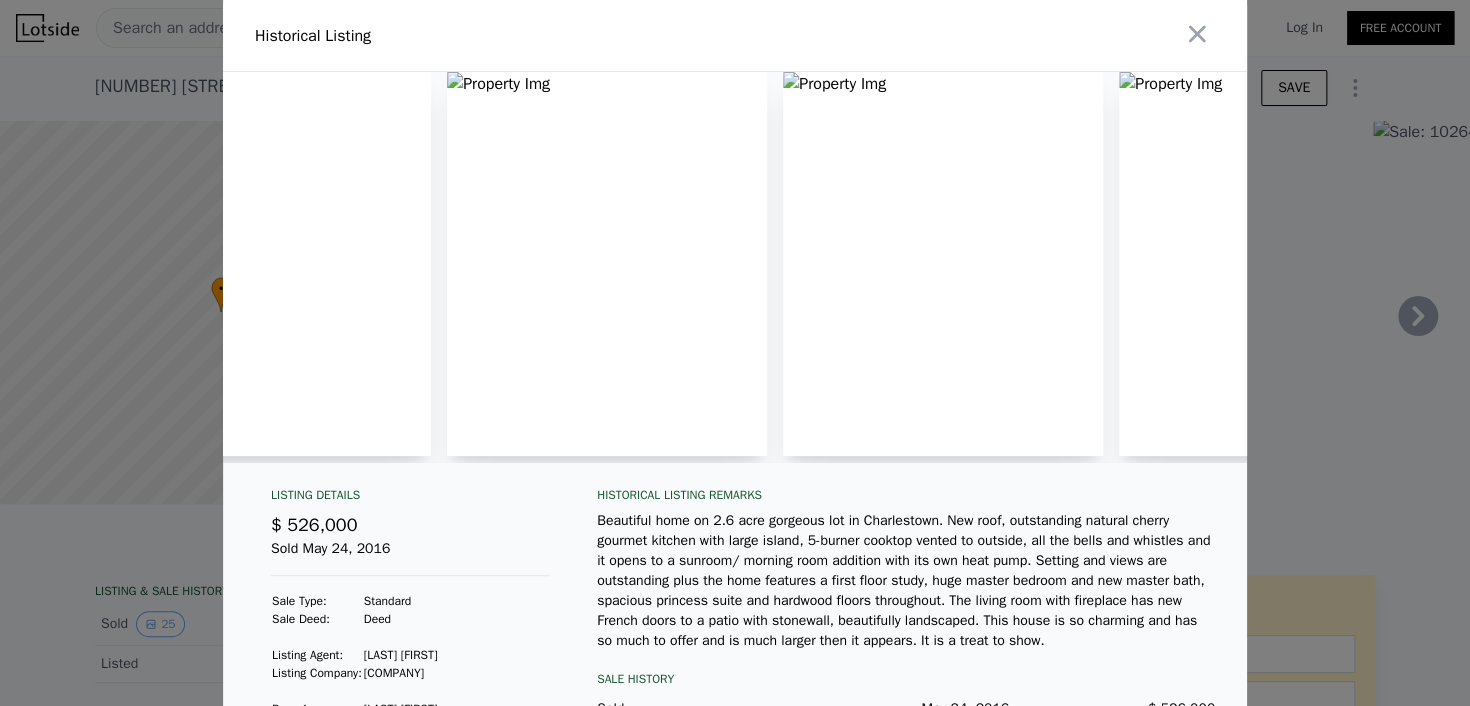 scroll, scrollTop: 0, scrollLeft: 5376, axis: horizontal 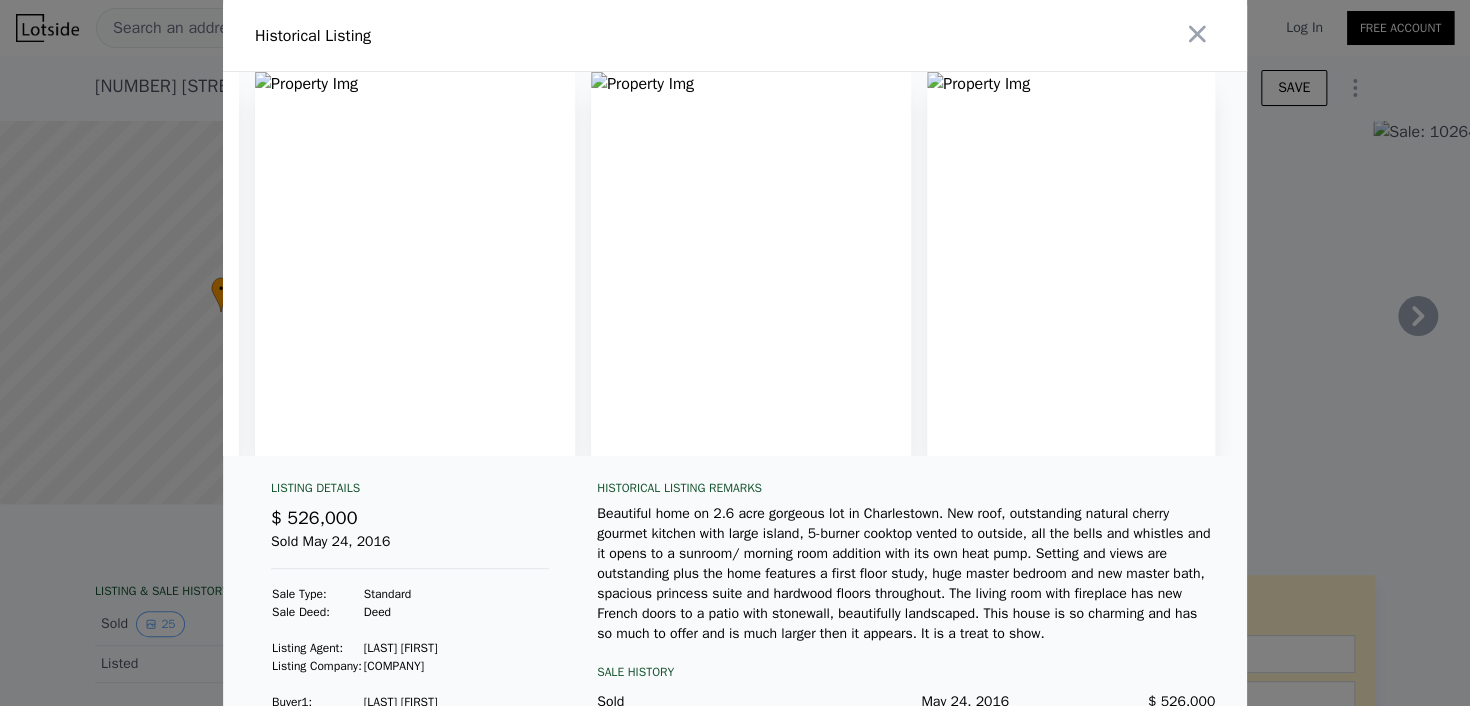 click on "Beautiful home on 2.6 acre gorgeous lot in [CITY]. New roof, outstanding natural cherry gourmet kitchen with large island, 5-burner cooktop vented to outside, all the bells and whistles and it opens to a sunroom/ morning room addition with its own heat pump. Setting and views are outstanding plus the home features a first floor study, huge master bedroom and new master bath, spacious princess suite and hardwood floors throughout. The living room with fireplace has new French doors to a patio with stonewall, beautifully landscaped. This house is so charming and has so much to offer and is much larger then it appears. It is a treat to show." at bounding box center (906, 574) 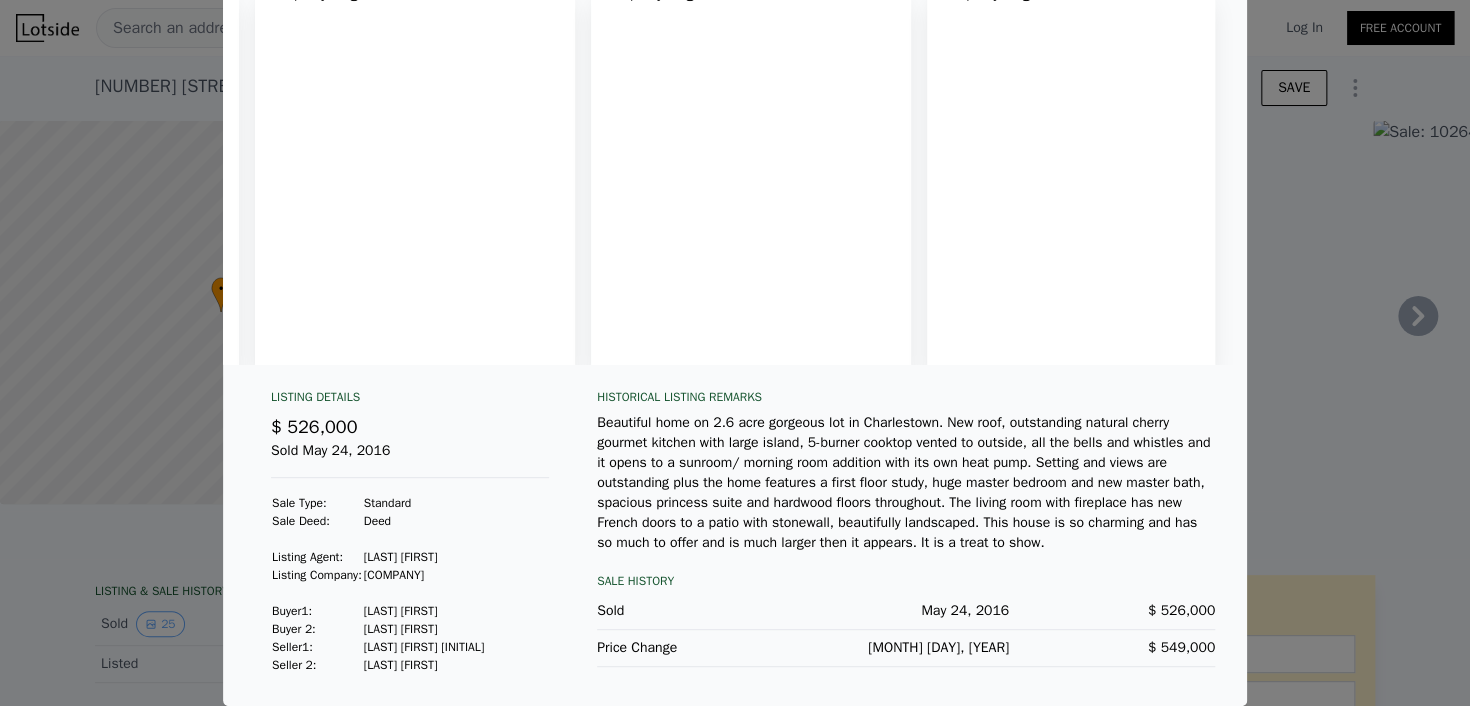 scroll, scrollTop: 104, scrollLeft: 0, axis: vertical 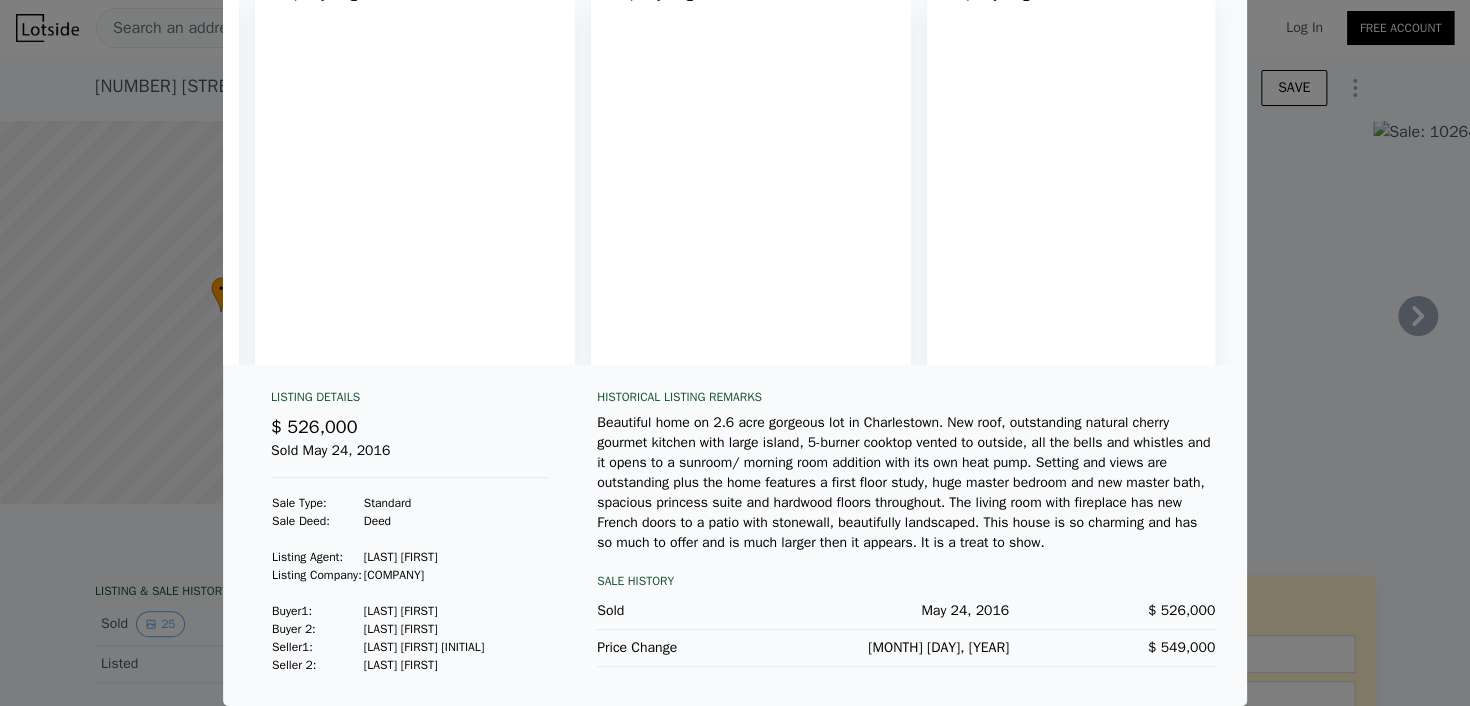 click at bounding box center [735, 353] 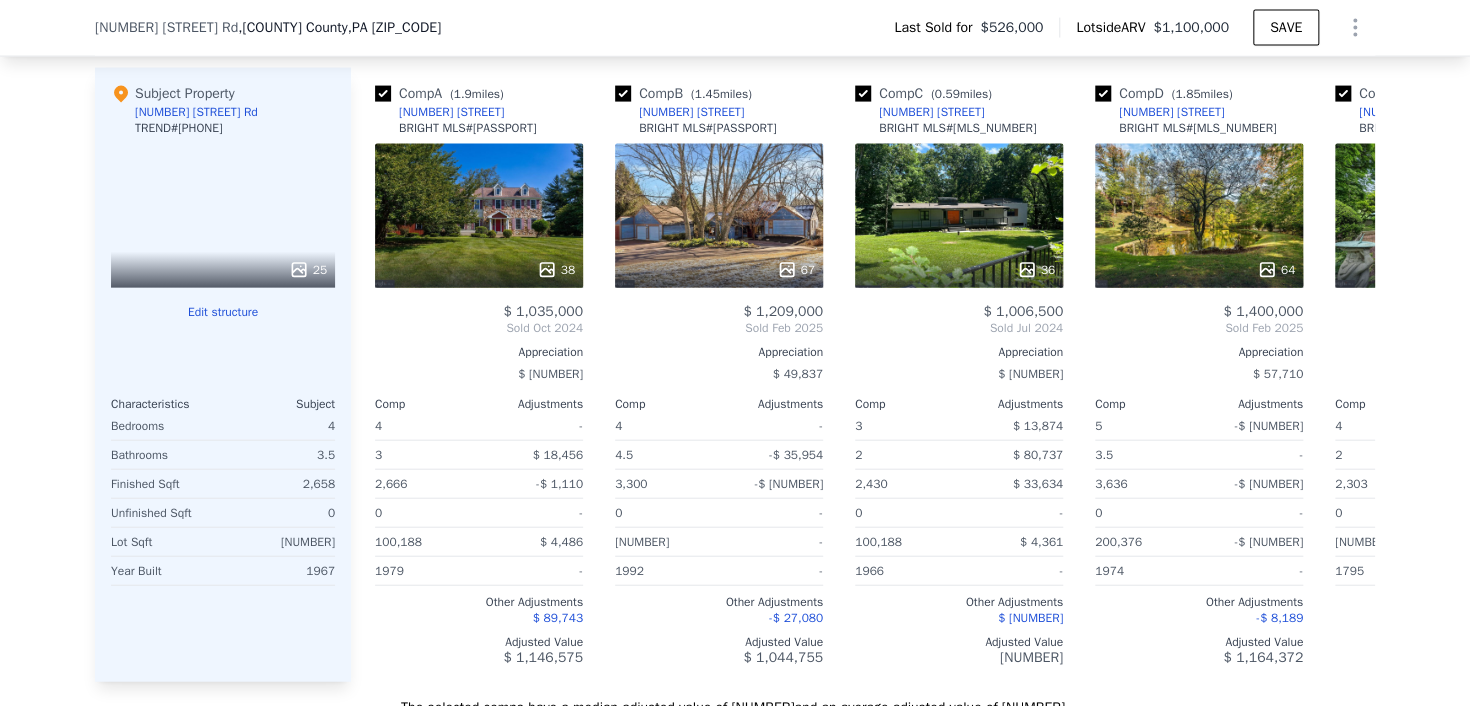 scroll, scrollTop: 2085, scrollLeft: 0, axis: vertical 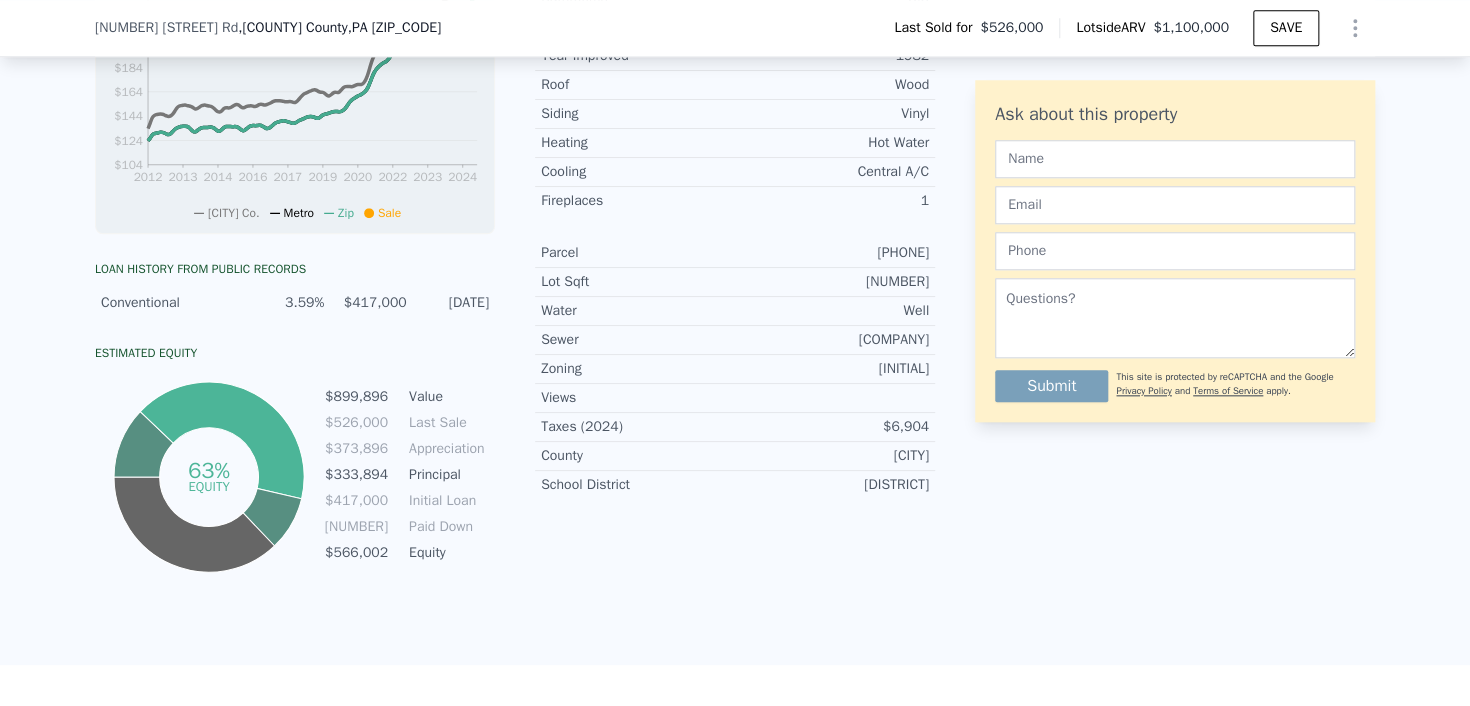 click on "LISTING & SALE HISTORY Sold [PRICE] [MONTH] [DAY], [YEAR] Listed [PRICE] [MONTH] [DAY], [YEAR] Rent Sale Rent over time Price per Square Foot 1Y 3Y 10Y Max 1996 1999 2001 2004 2007 2010 2012 2015 2018 2021 2023 [PRICE] [PRICE] [PRICE] [PRICE] [PRICE] [PRICE] [PRICE] [PRICE] [PRICE] [PRICE] [COUNTY] Metro [MONTH] [DAY], [YEAR] Houses Median Sale Price per Square Foot 1Y 3Y 10Y Max 2012 2013 2014 2016 2017 2019 2020 2022 2023 2024 [PRICE] [PRICE] [PRICE] [PRICE] [PRICE] [PRICE] [PRICE] [PRICE] [PRICE] [PRICE] [COUNTY] Metro Zip Sale [MONTH] [DAY], [YEAR] Loan history from public records Conventional [INTEREST_RATE]% [LOAN_AMOUNT] [MONTH]/[DAY]/[YEAR] Estimated Equity [PERCENTAGE]% equity [PRICE] Value [PRICE] Last Sale [PRICE] Appreciation [PRICE] Principal [PRICE] Initial Loan [PRICE] Paid Down [PRICE] Equity Listing Remarks (Historical) Continue reading Property details Finished Sqft [SQFT] Bedrooms [BEDROOMS] Bathrooms [BATHROOMS] Year Built [YEAR] Year Improved [YEAR] Roof Wood Siding Vinyl Heating Hot Water Cooling Central A/C Fireplaces [NUMBER] Parcel [NUMBER] [NUMBER] Lot Sqft [SQFT] Water Well Sewer [SEWER_TYPE] Zoning [ZONING] Views Taxes (2024) [PRICE]" at bounding box center [735, 183] 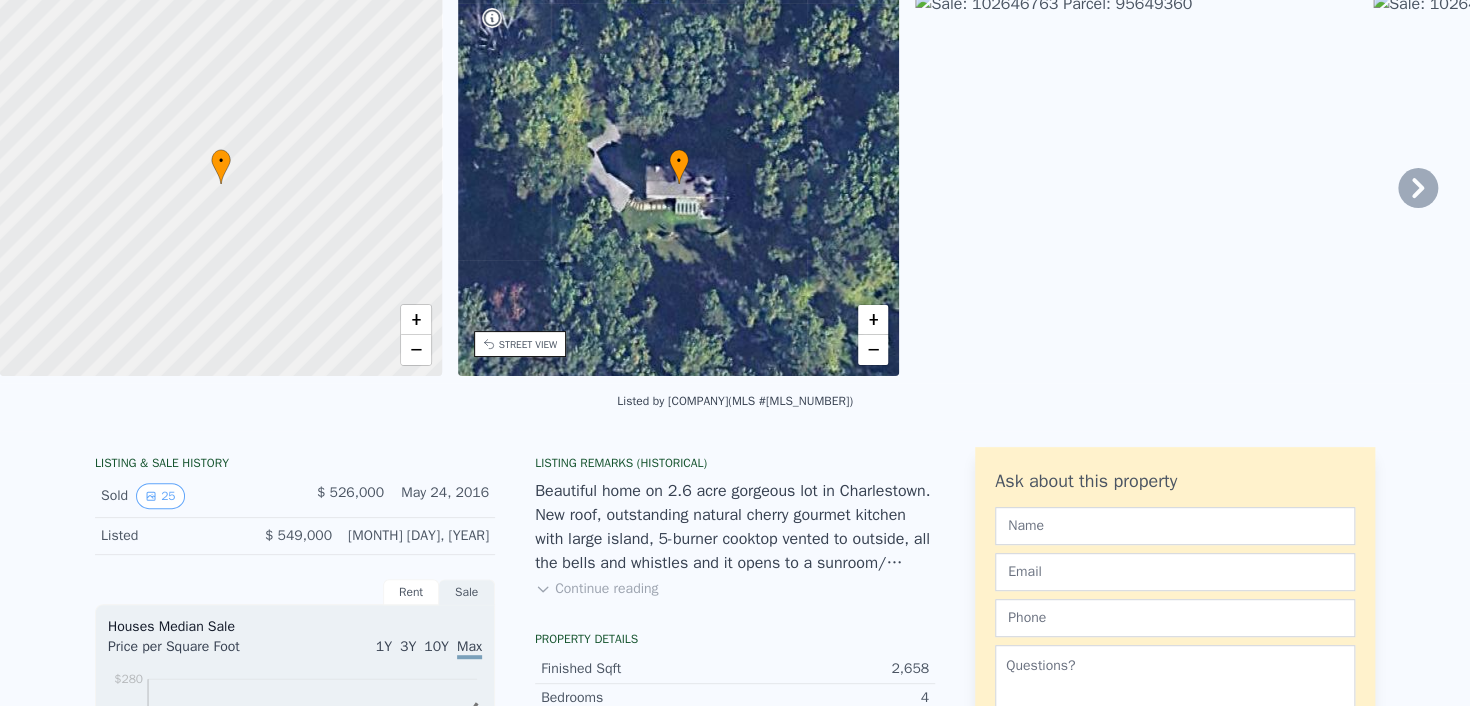 scroll, scrollTop: 0, scrollLeft: 0, axis: both 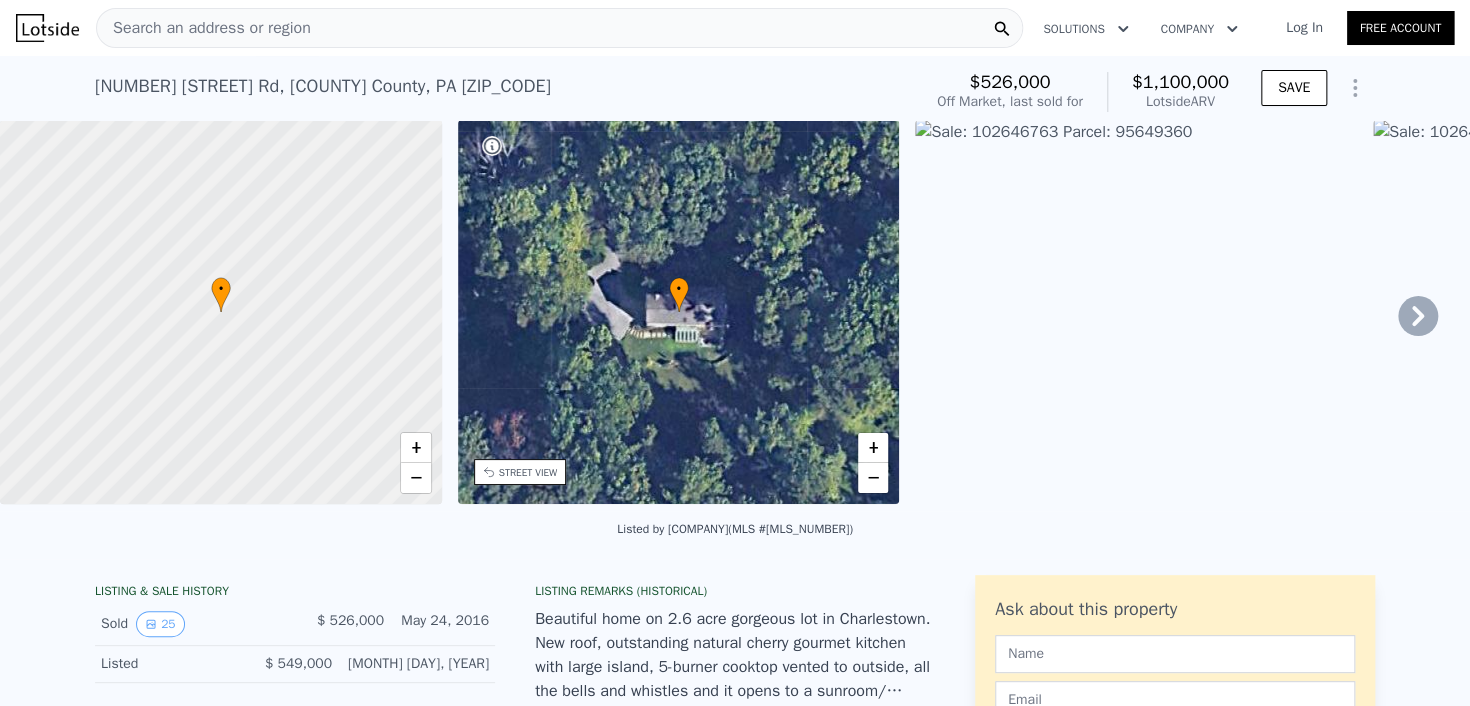 click on "Search an address or region" at bounding box center (204, 28) 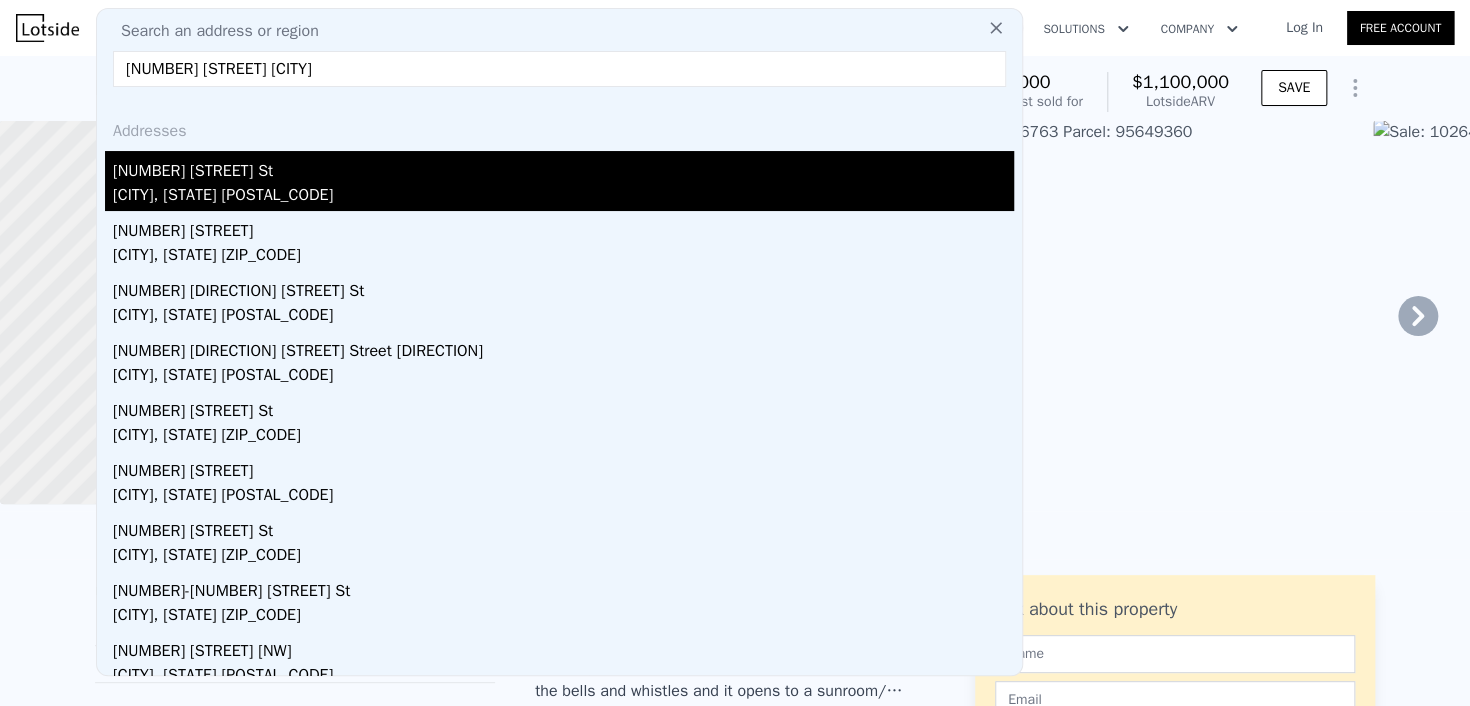 type on "929 jackson st phil" 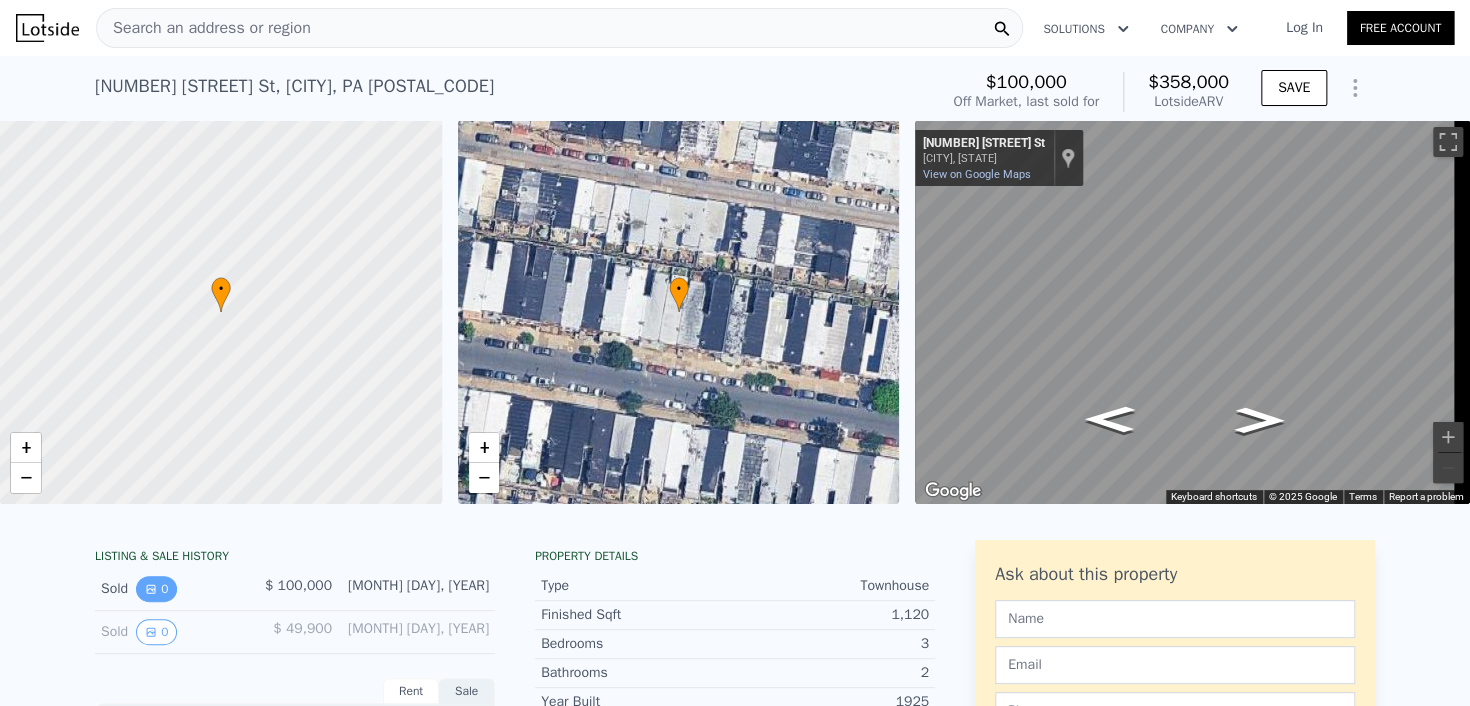 click on "0" at bounding box center (156, 589) 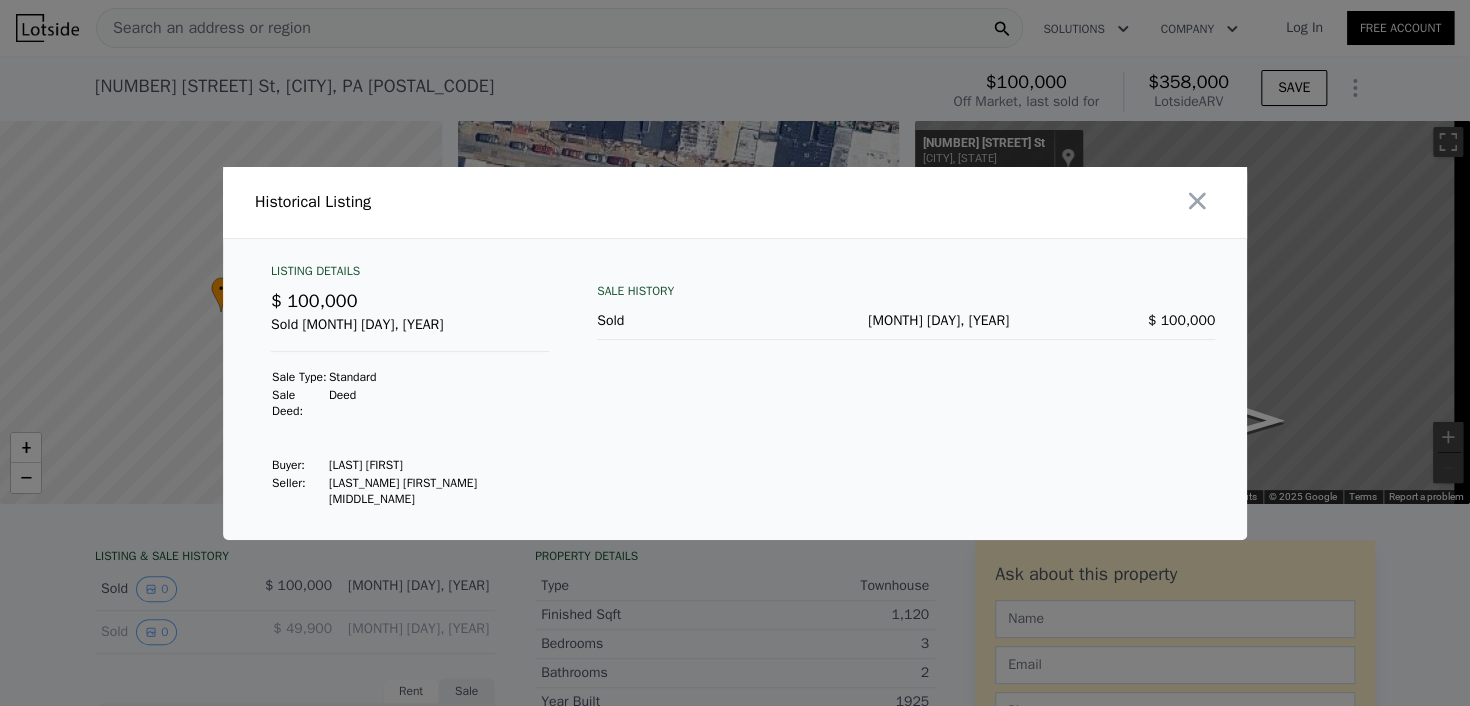 click at bounding box center (735, 353) 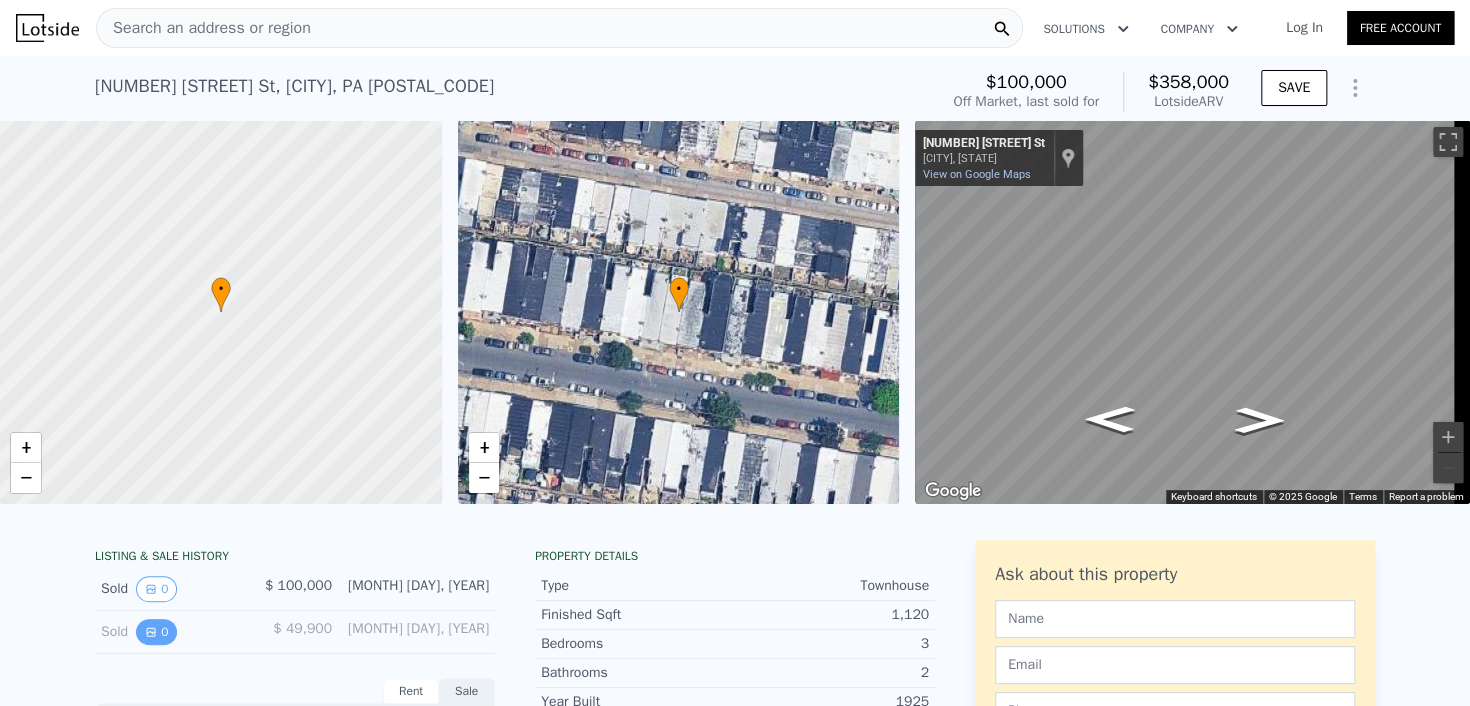click 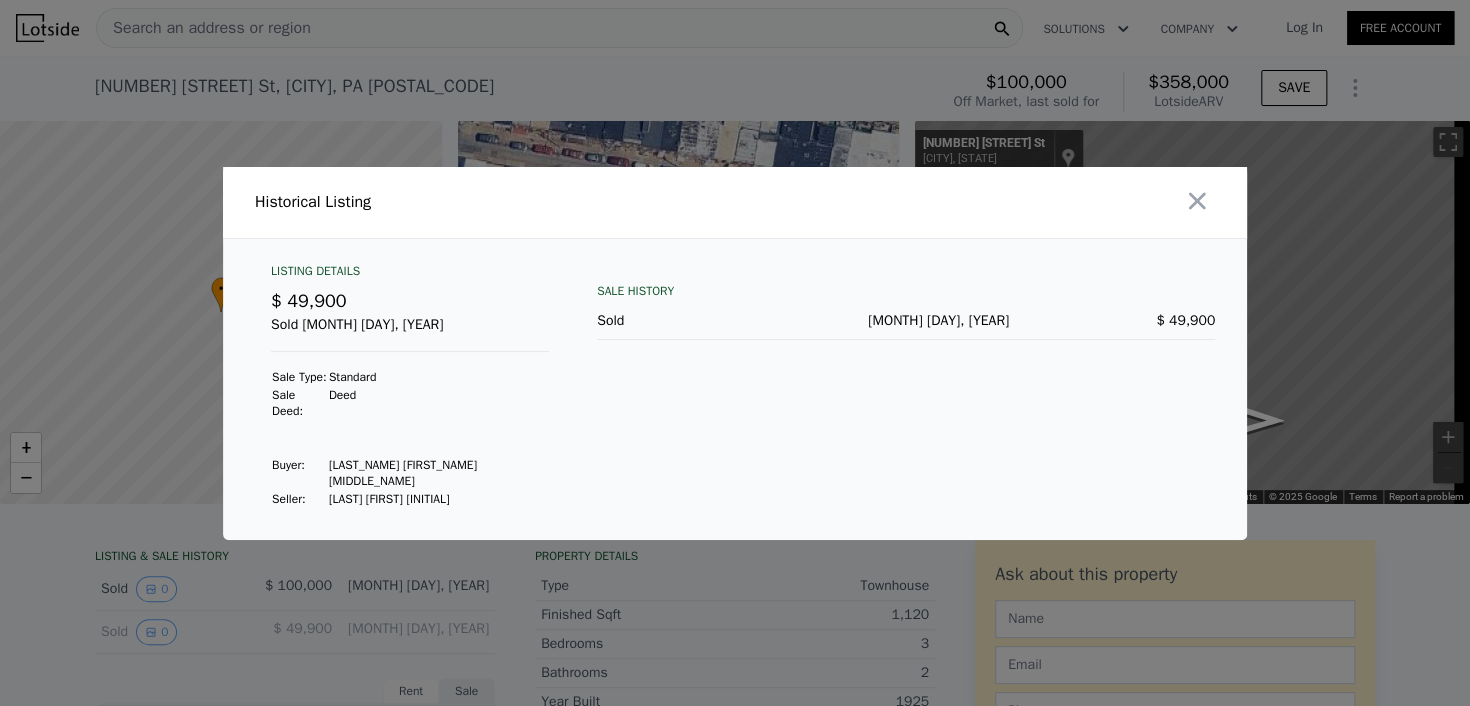 click at bounding box center (735, 353) 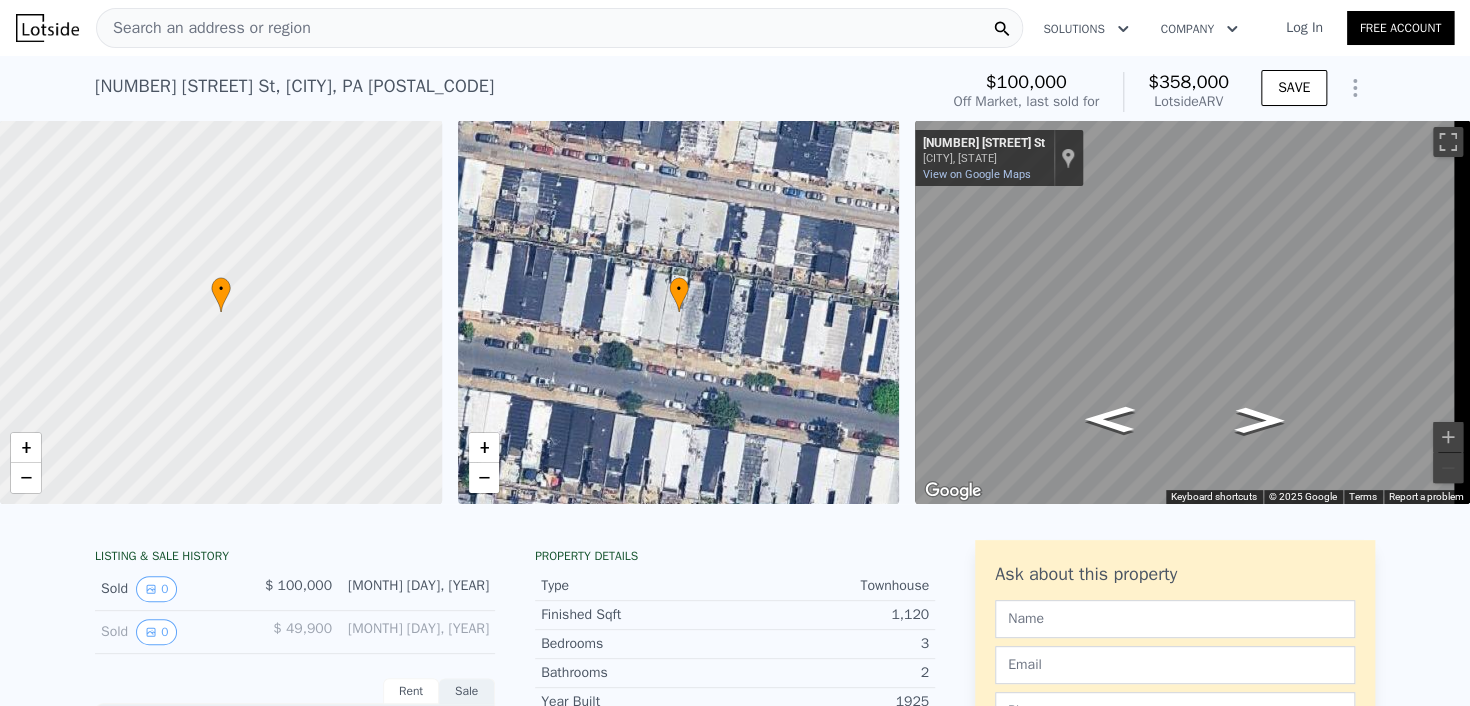 type 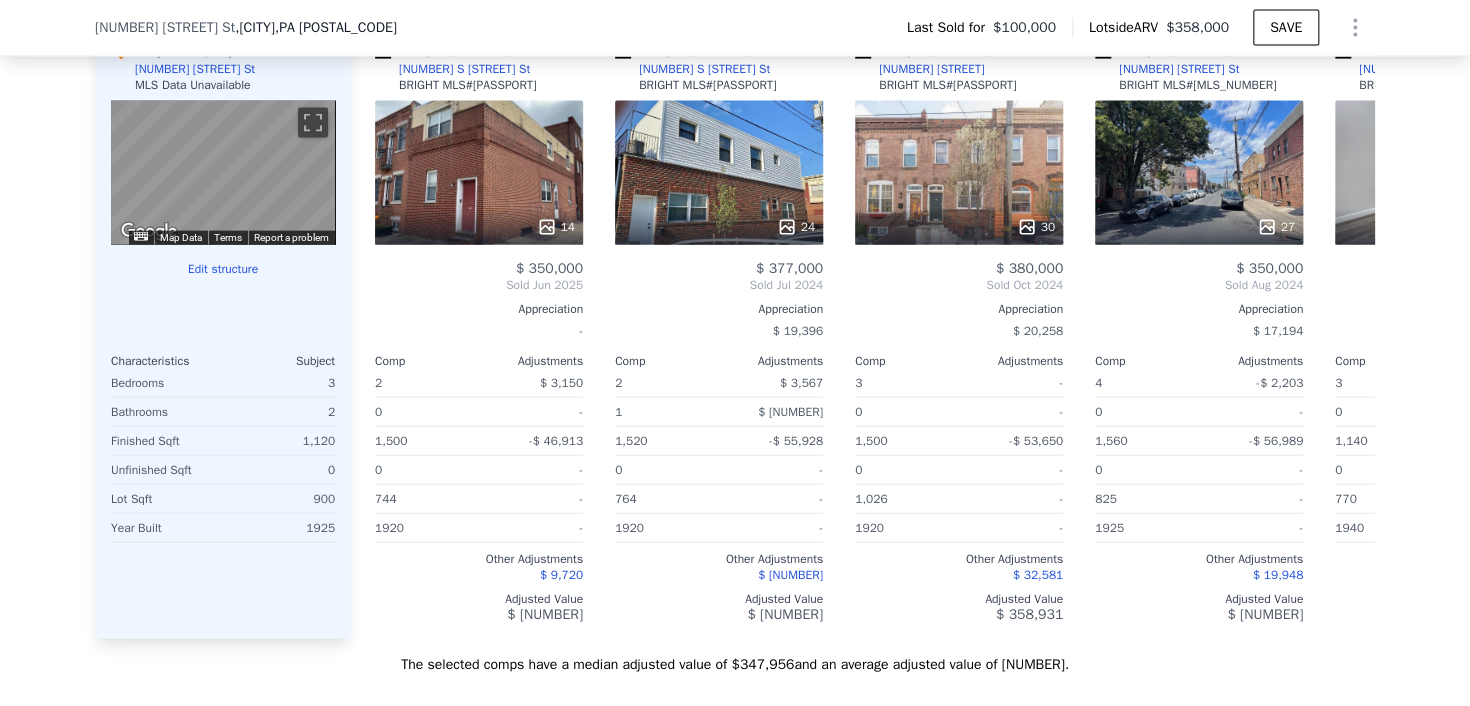 scroll, scrollTop: 2080, scrollLeft: 0, axis: vertical 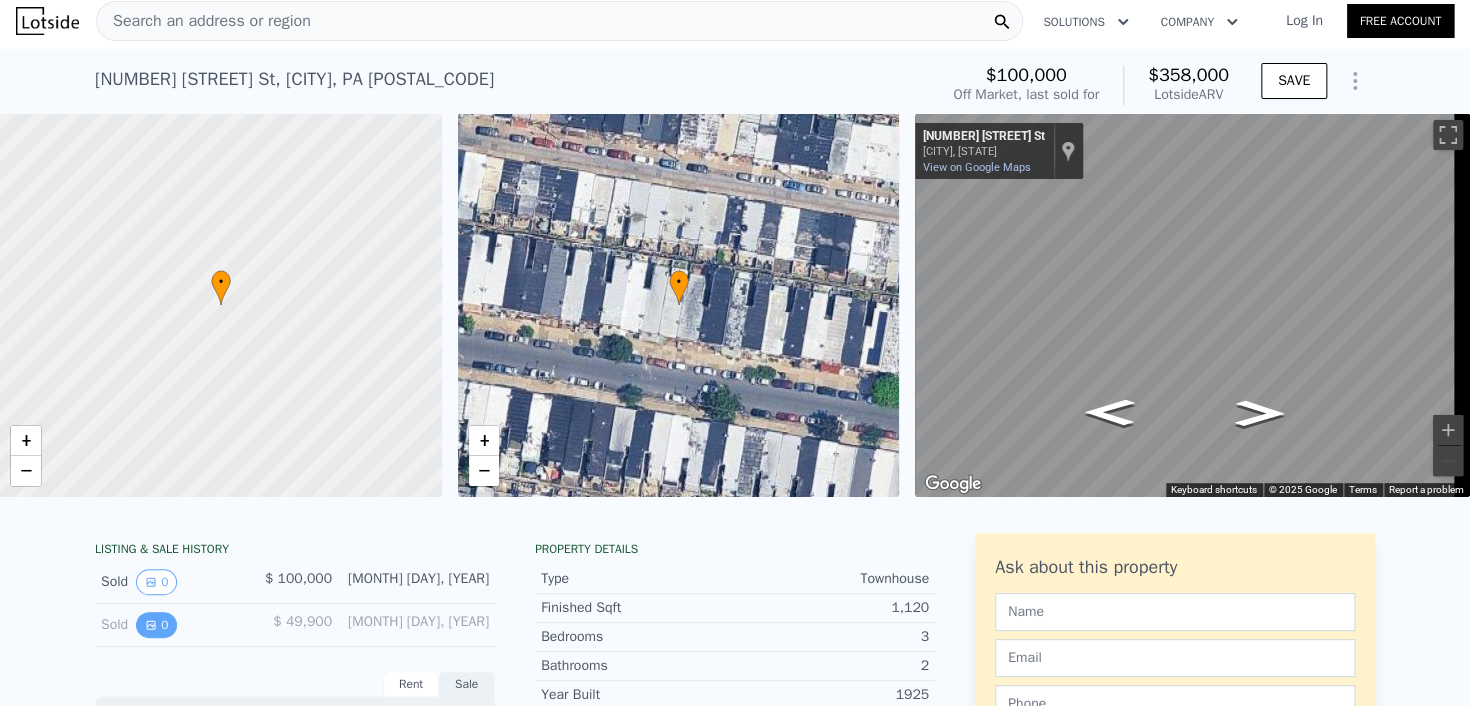 click 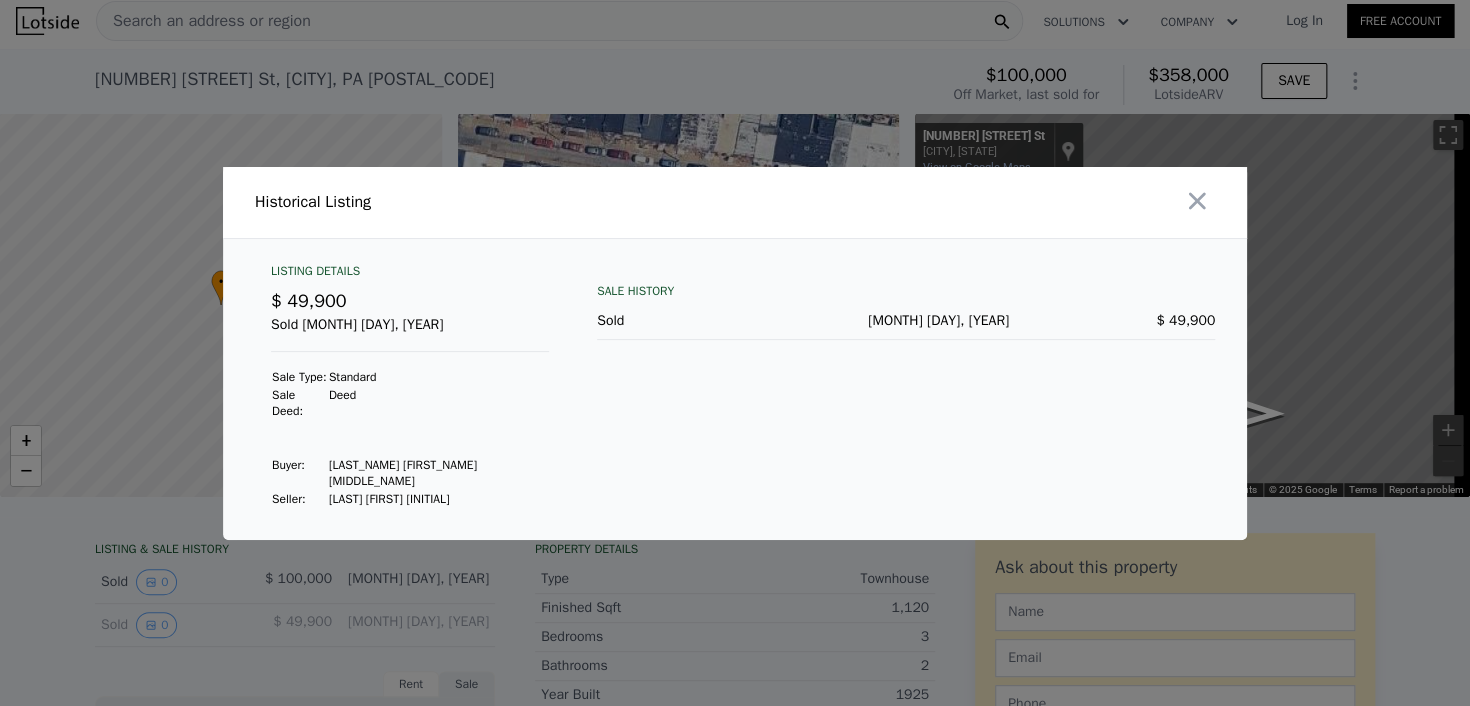 click at bounding box center (735, 353) 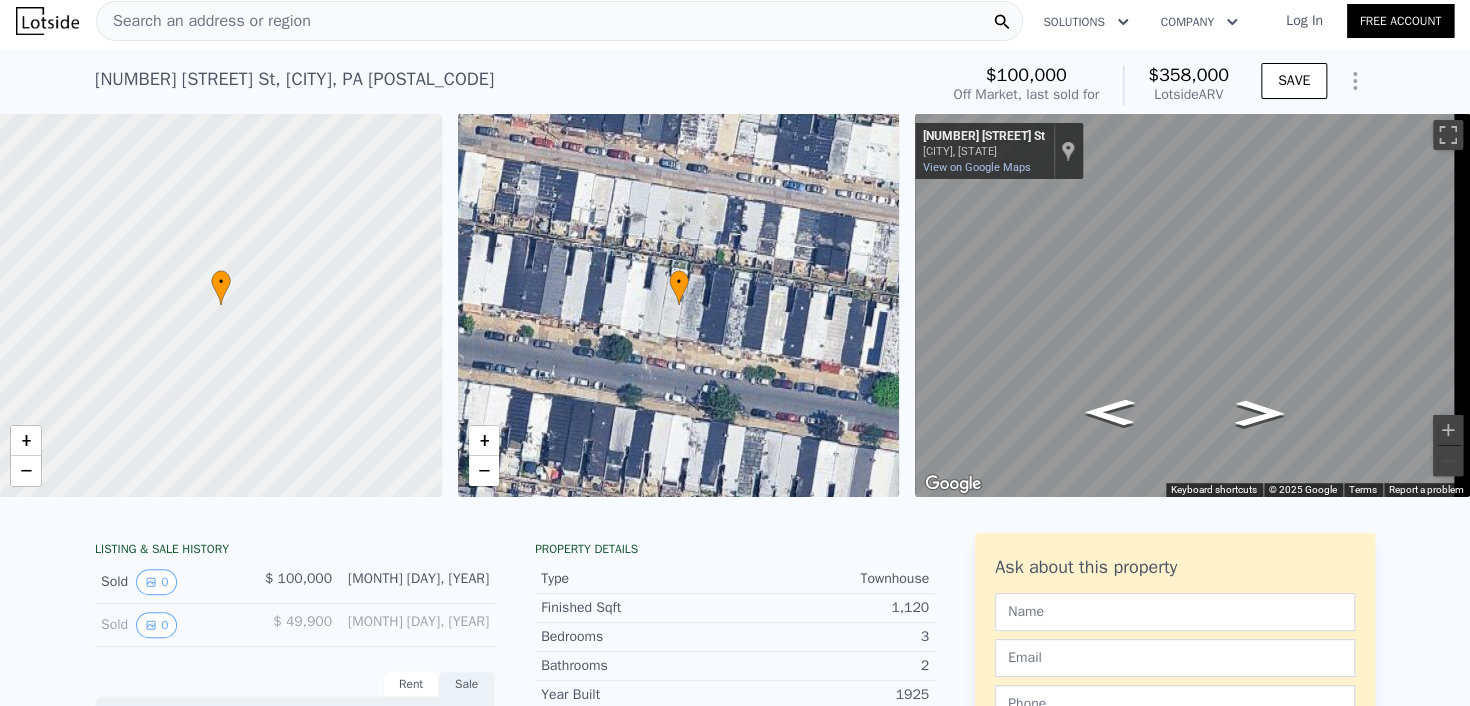click on "Search an address or region" at bounding box center [204, 21] 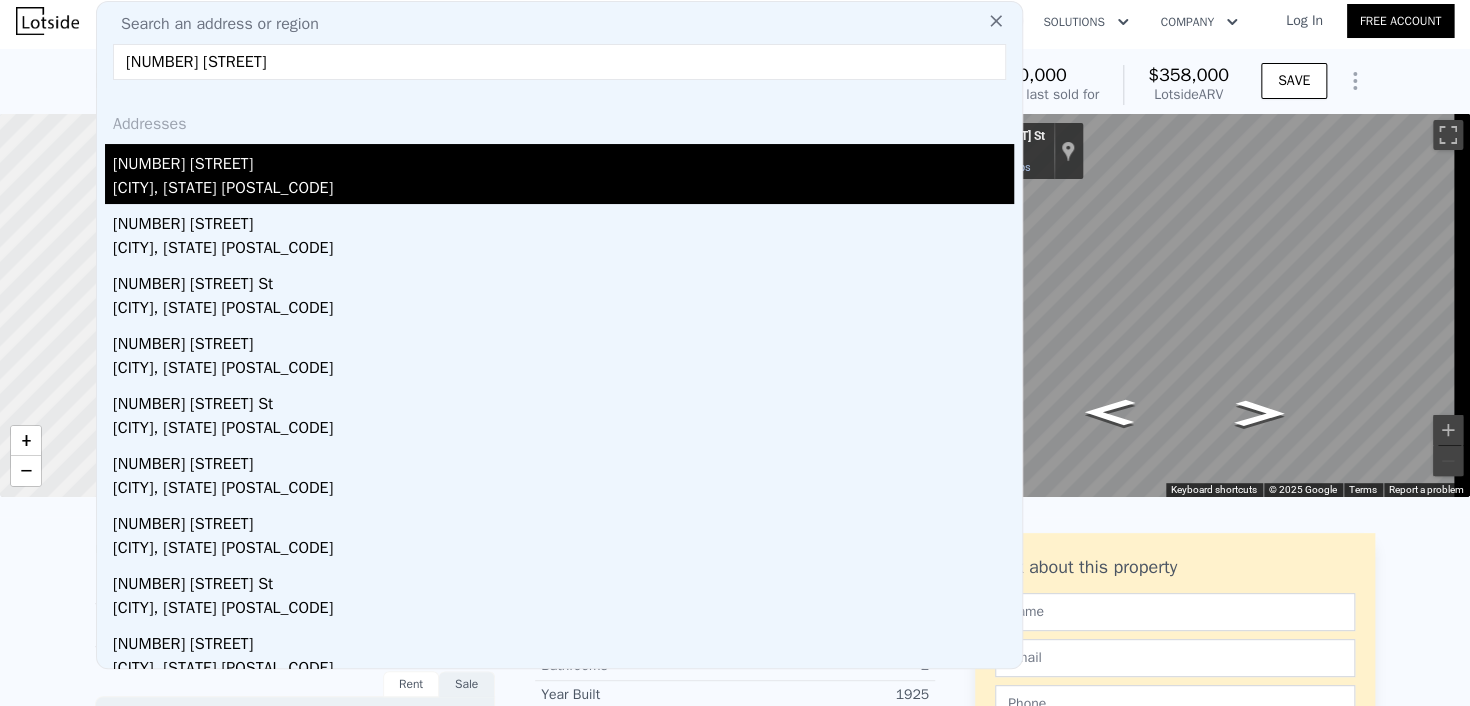 type on "1022 fernon st" 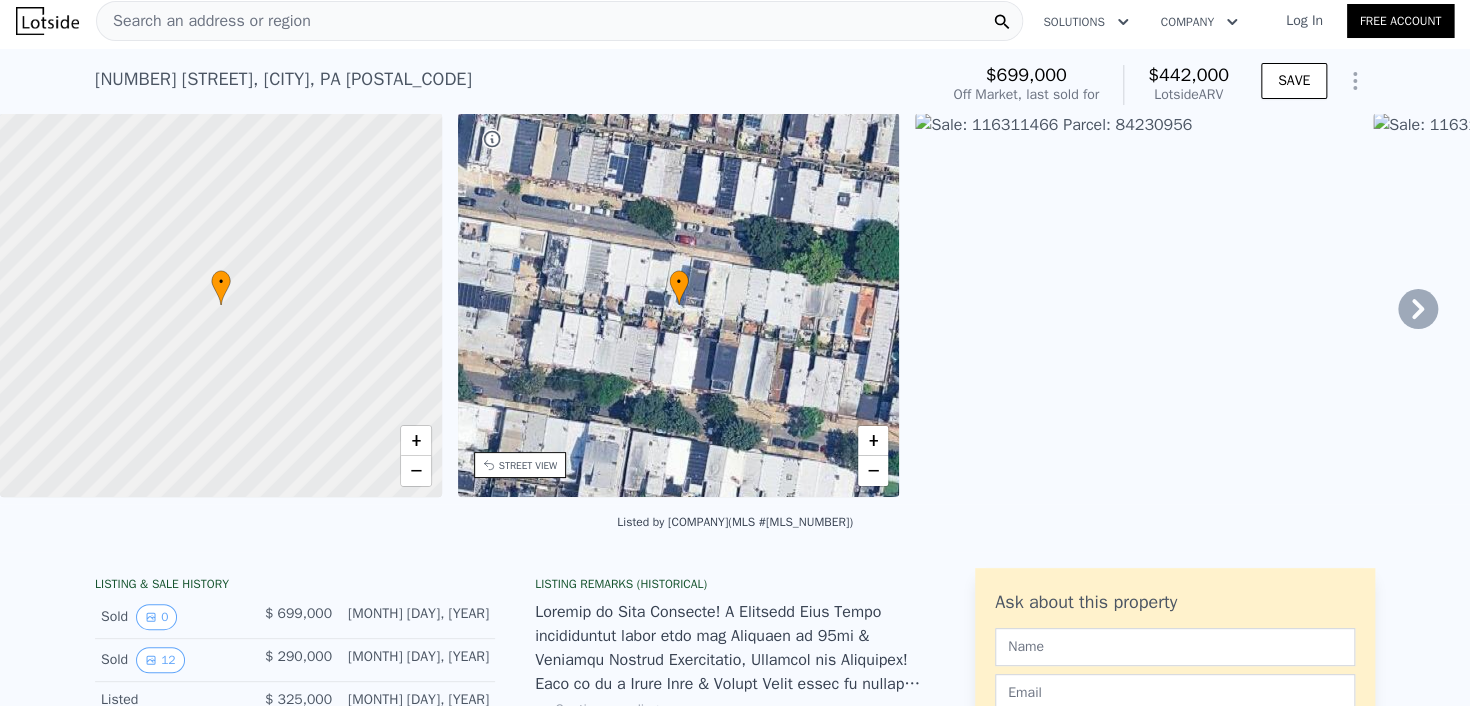 drag, startPoint x: 148, startPoint y: 665, endPoint x: 544, endPoint y: 564, distance: 408.67712 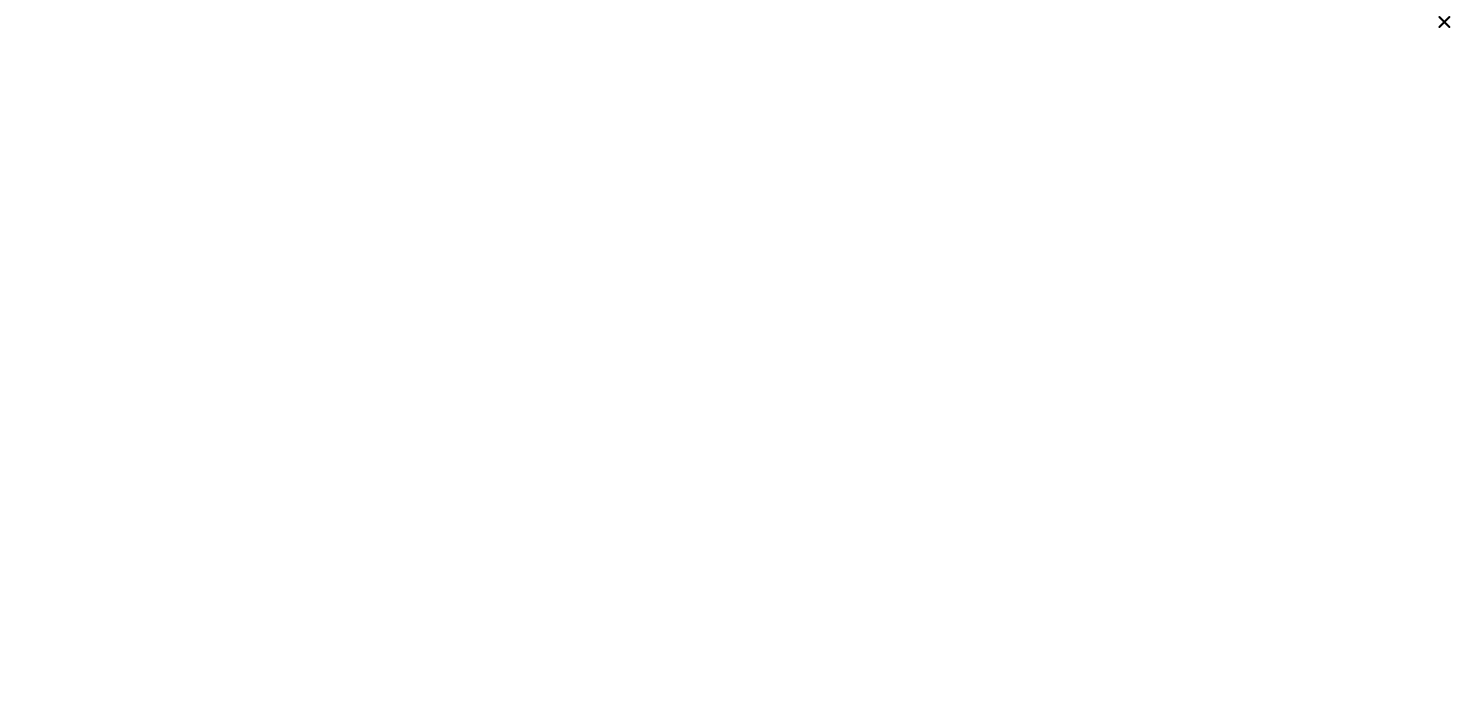 click 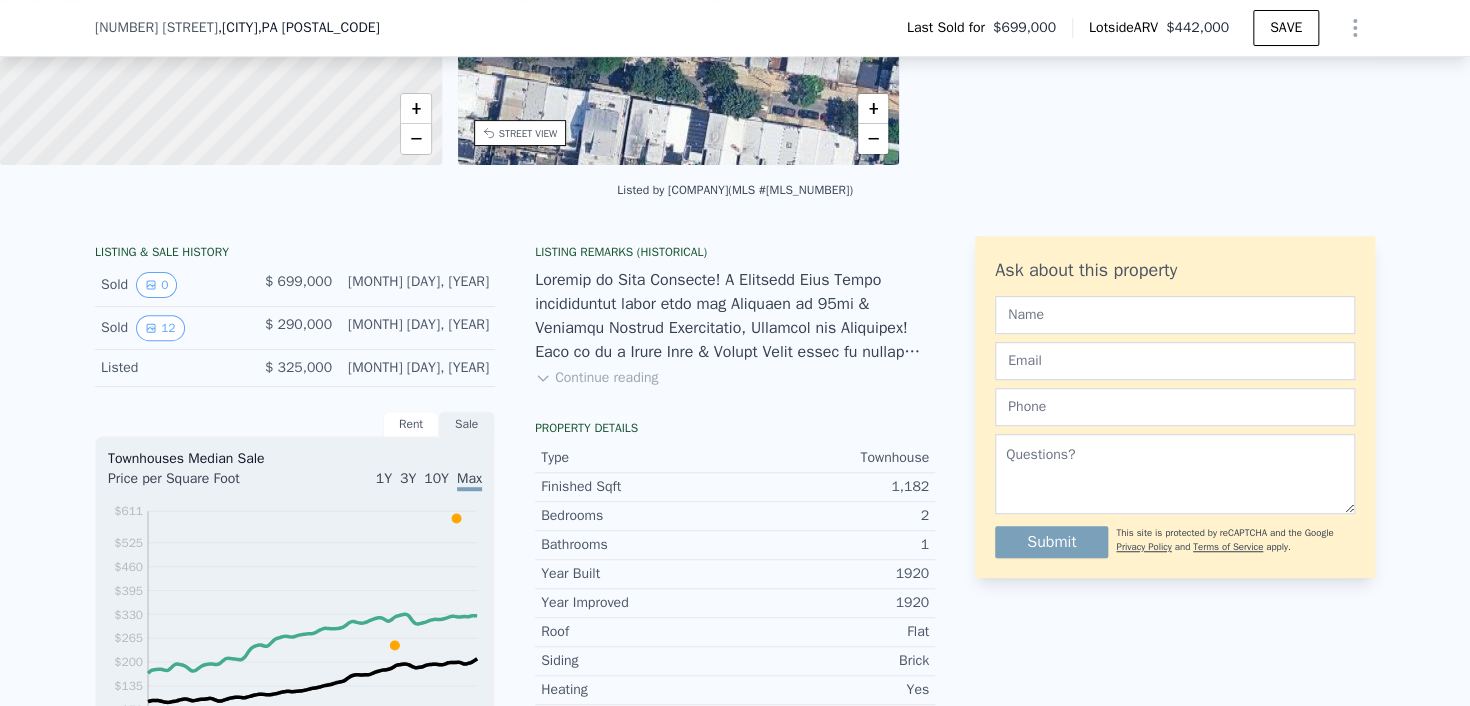 scroll, scrollTop: 386, scrollLeft: 0, axis: vertical 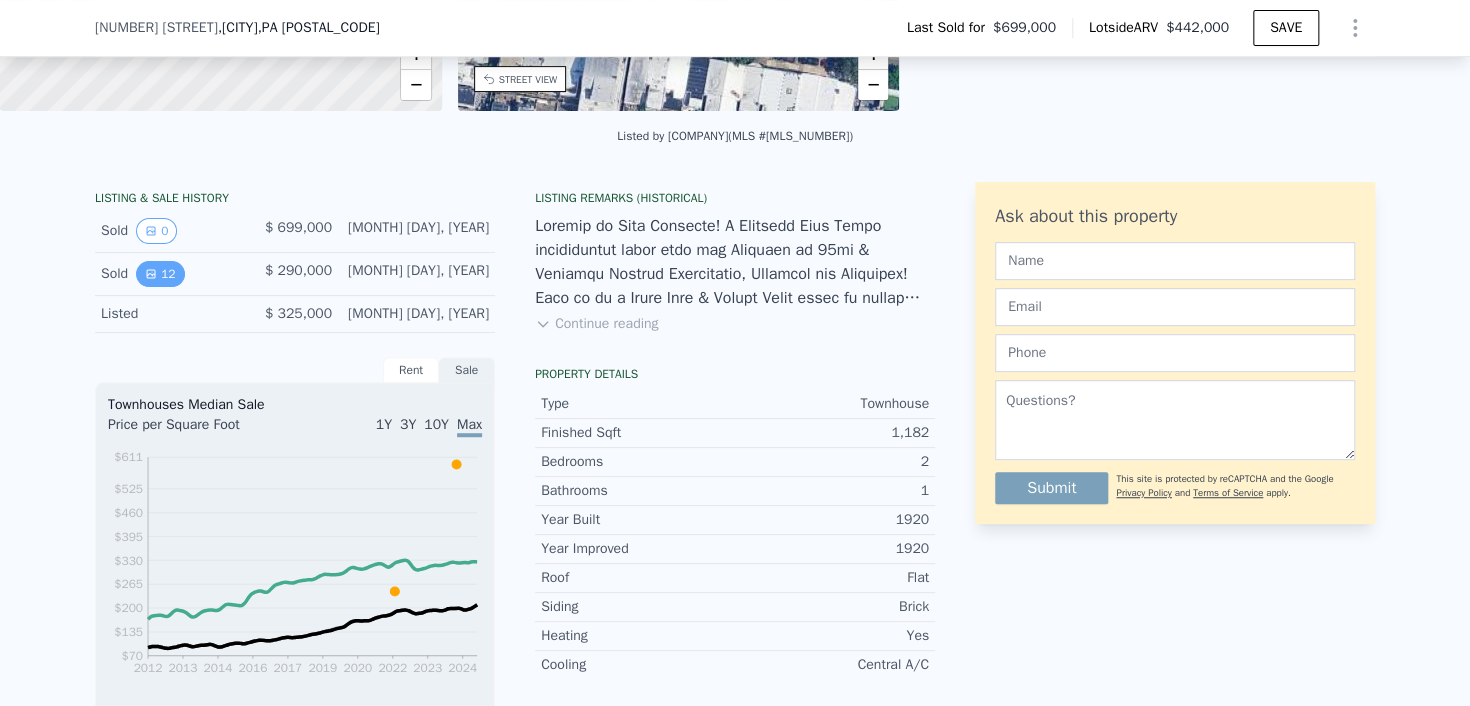 click on "12" at bounding box center [160, 274] 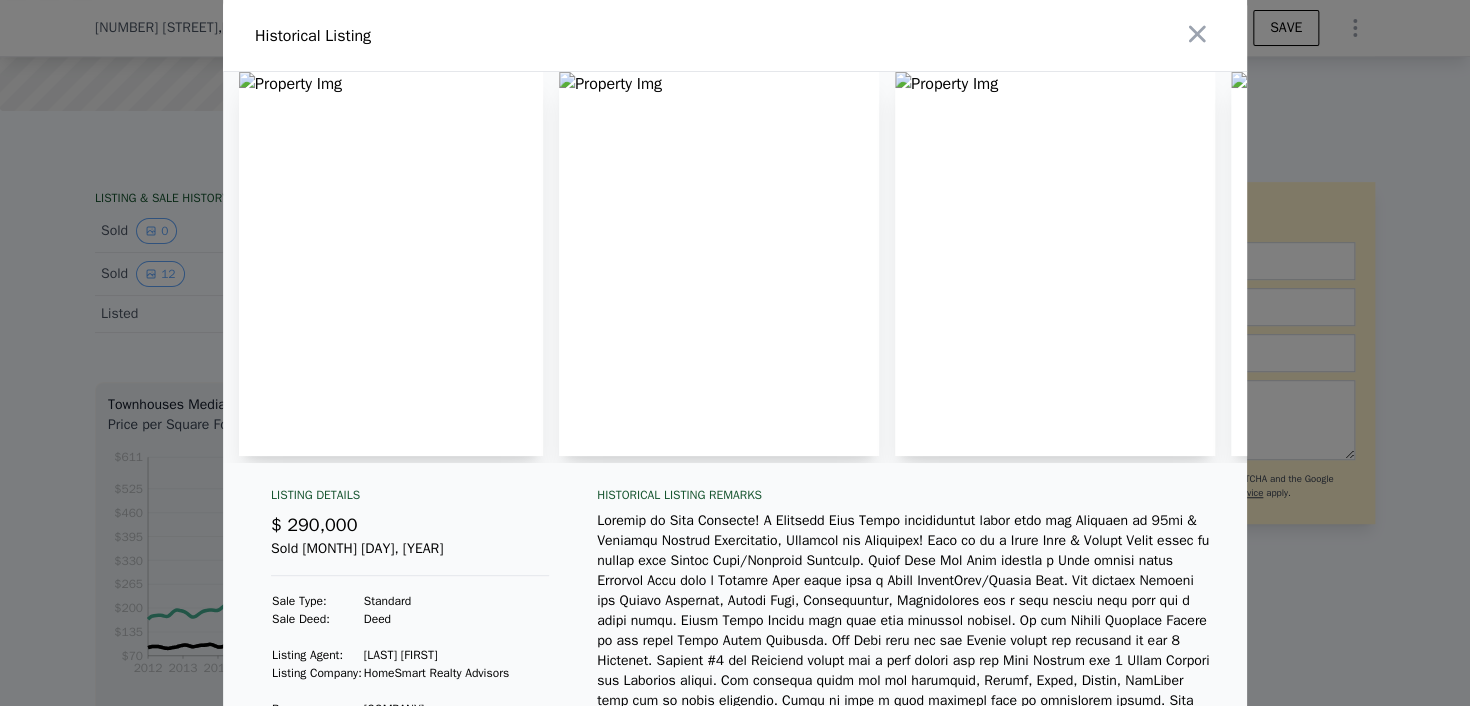 click at bounding box center [735, 353] 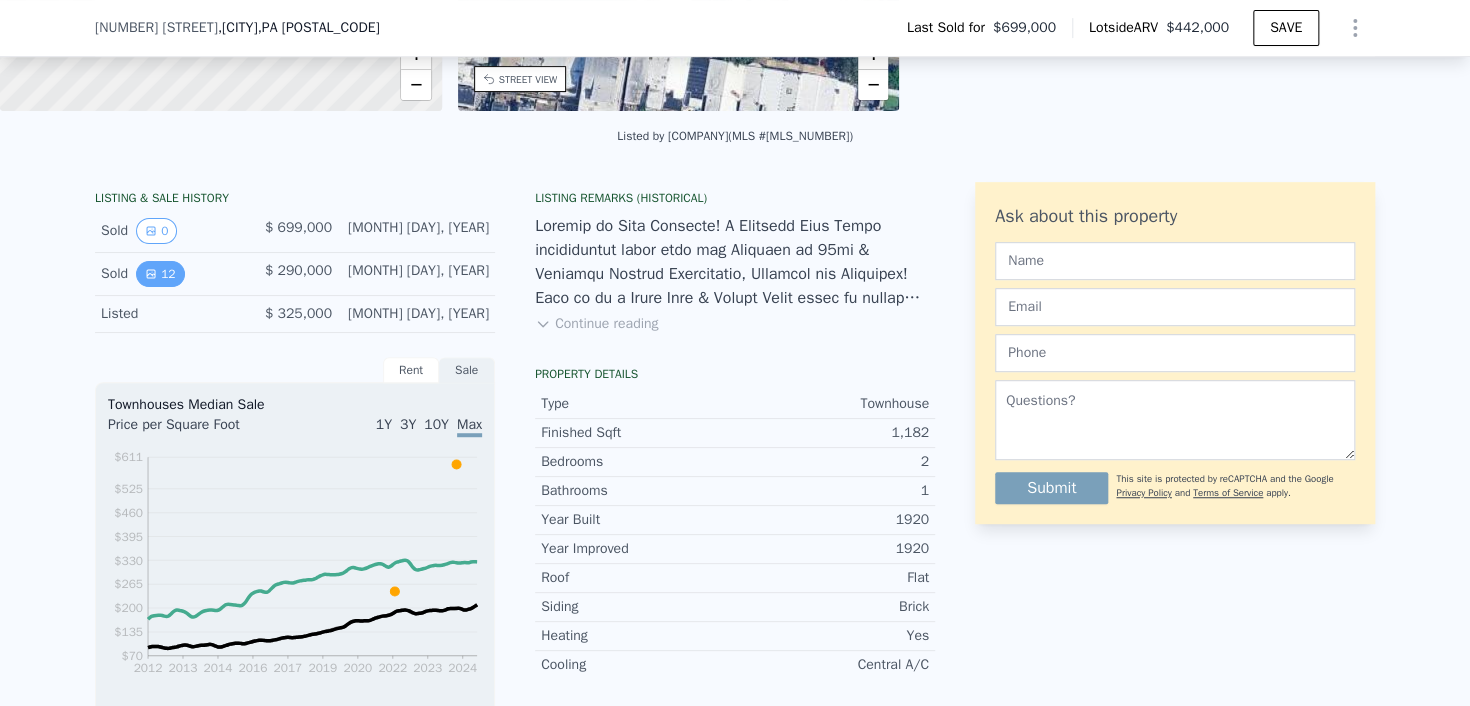 click on "12" at bounding box center [160, 274] 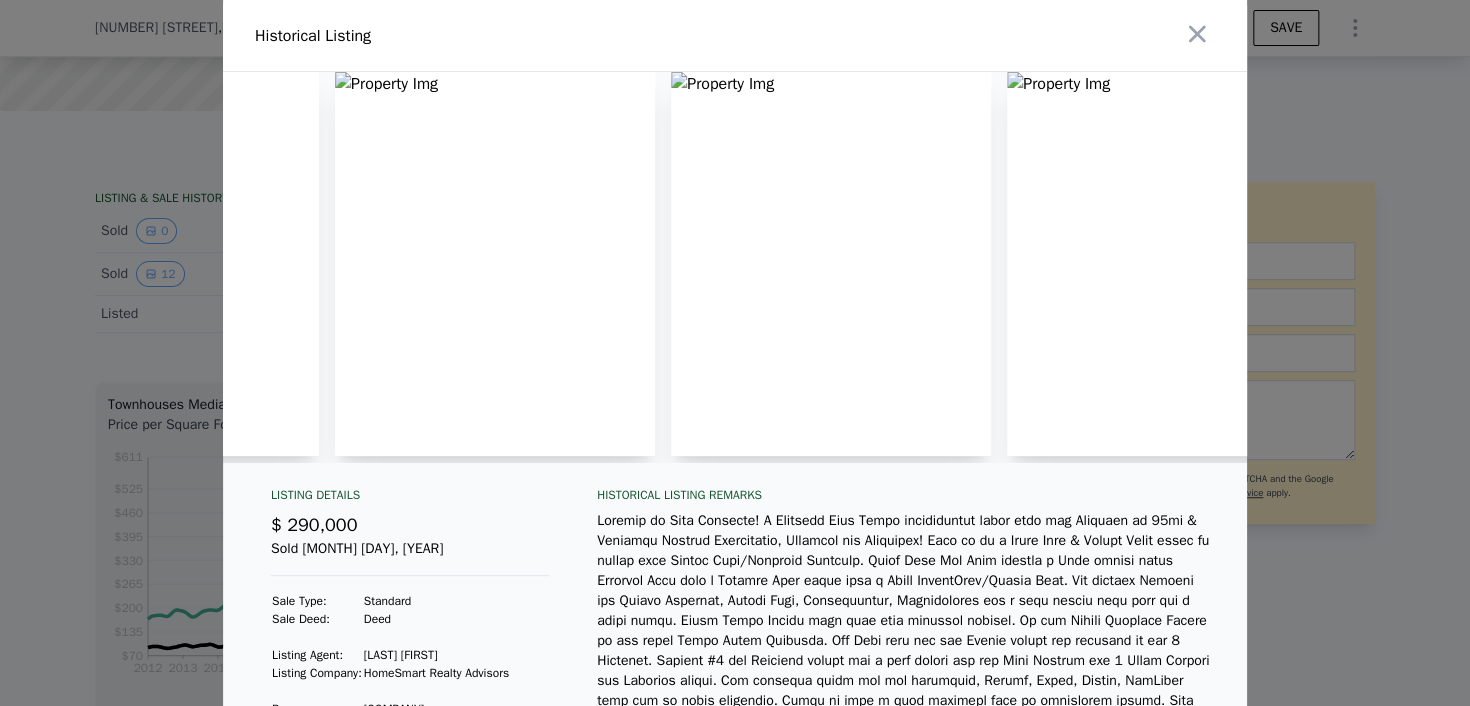 scroll, scrollTop: 0, scrollLeft: 1792, axis: horizontal 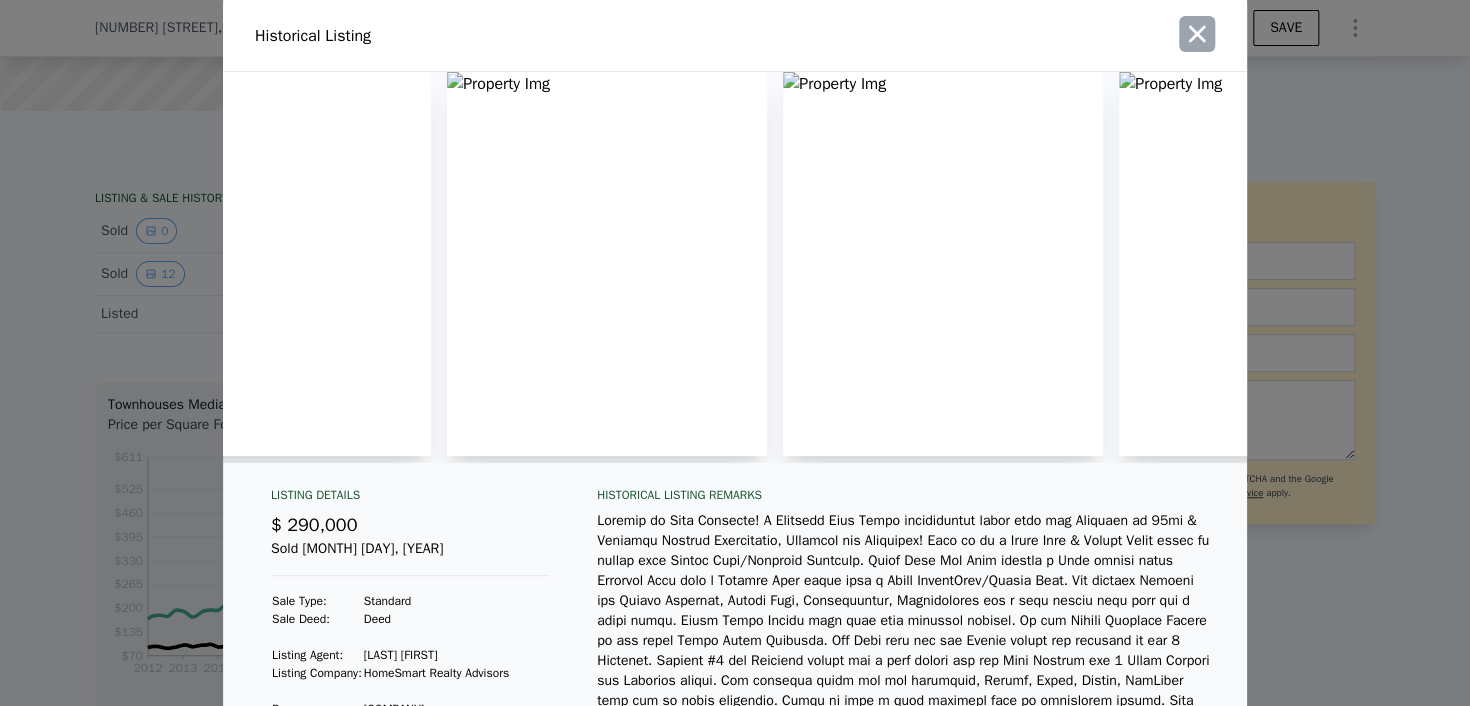click 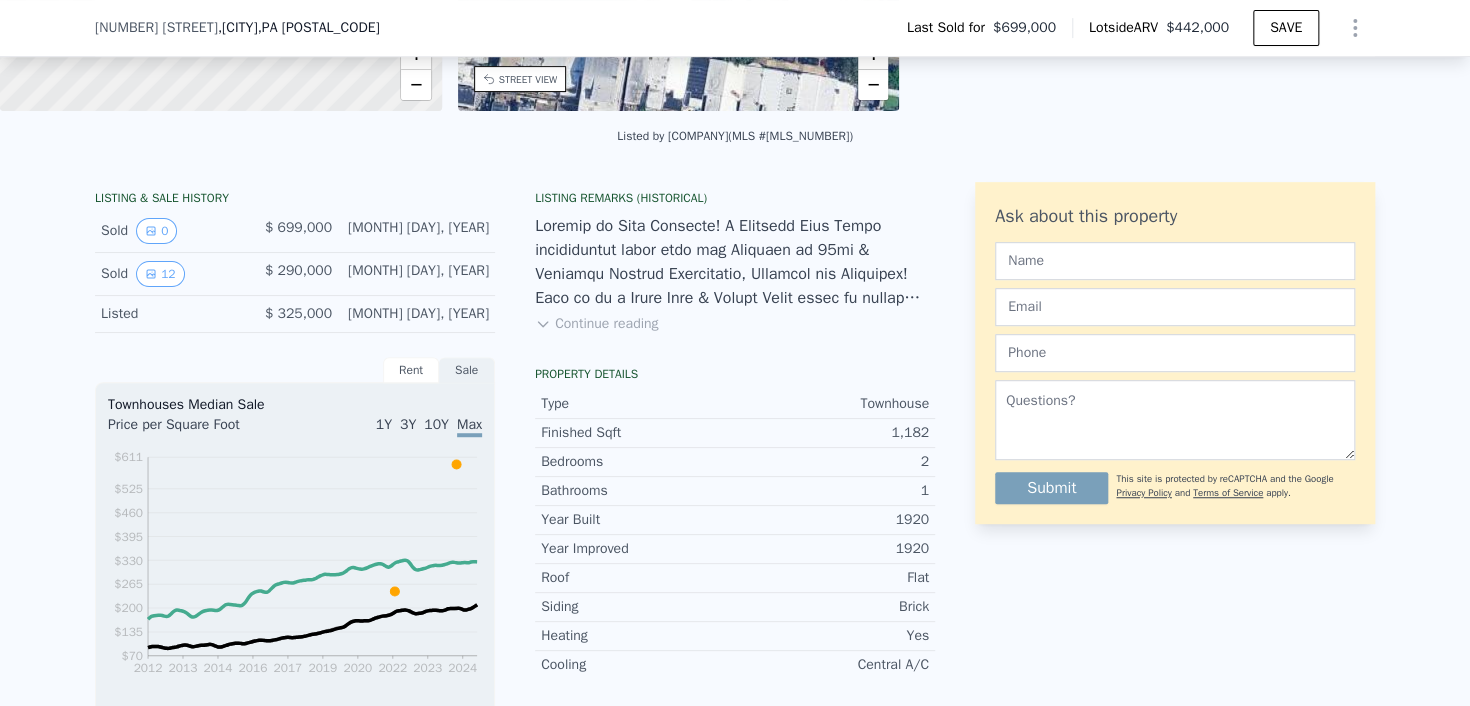 type 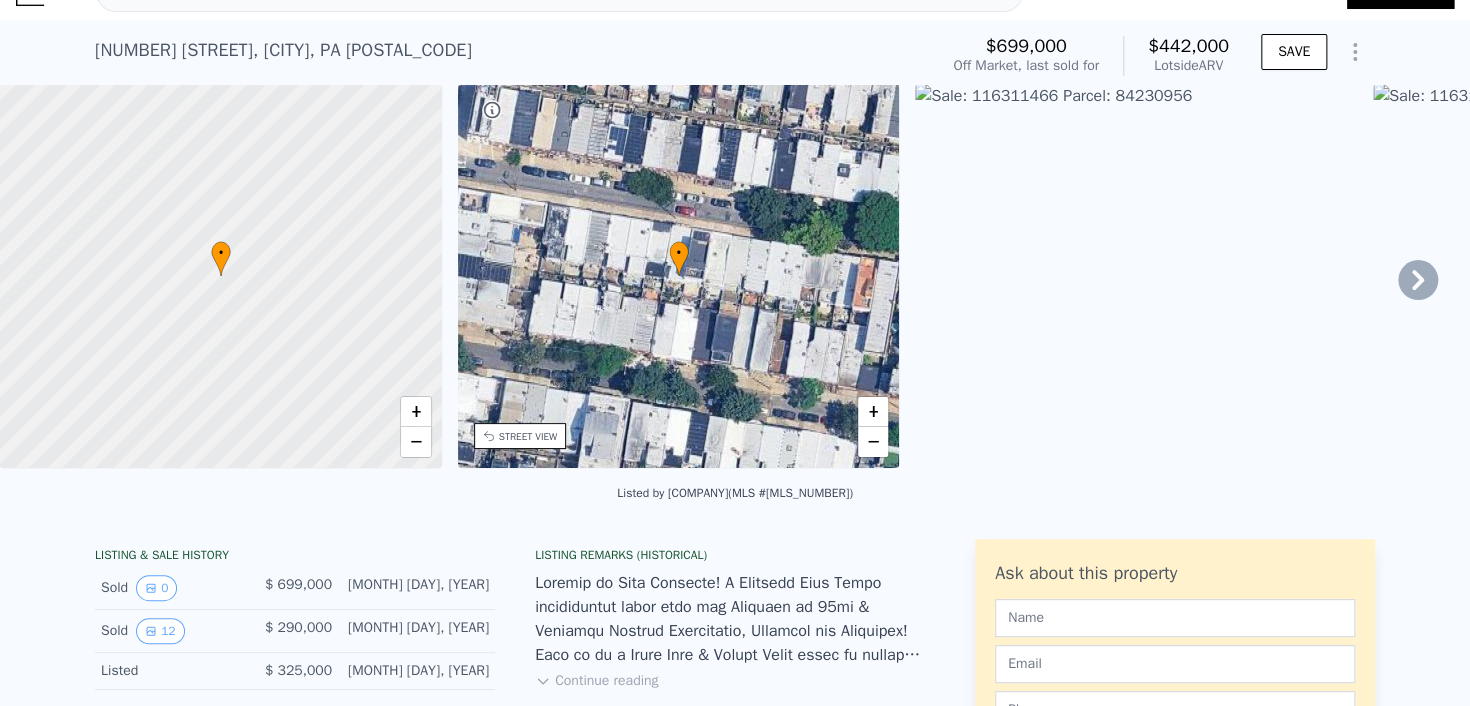scroll, scrollTop: 40, scrollLeft: 0, axis: vertical 